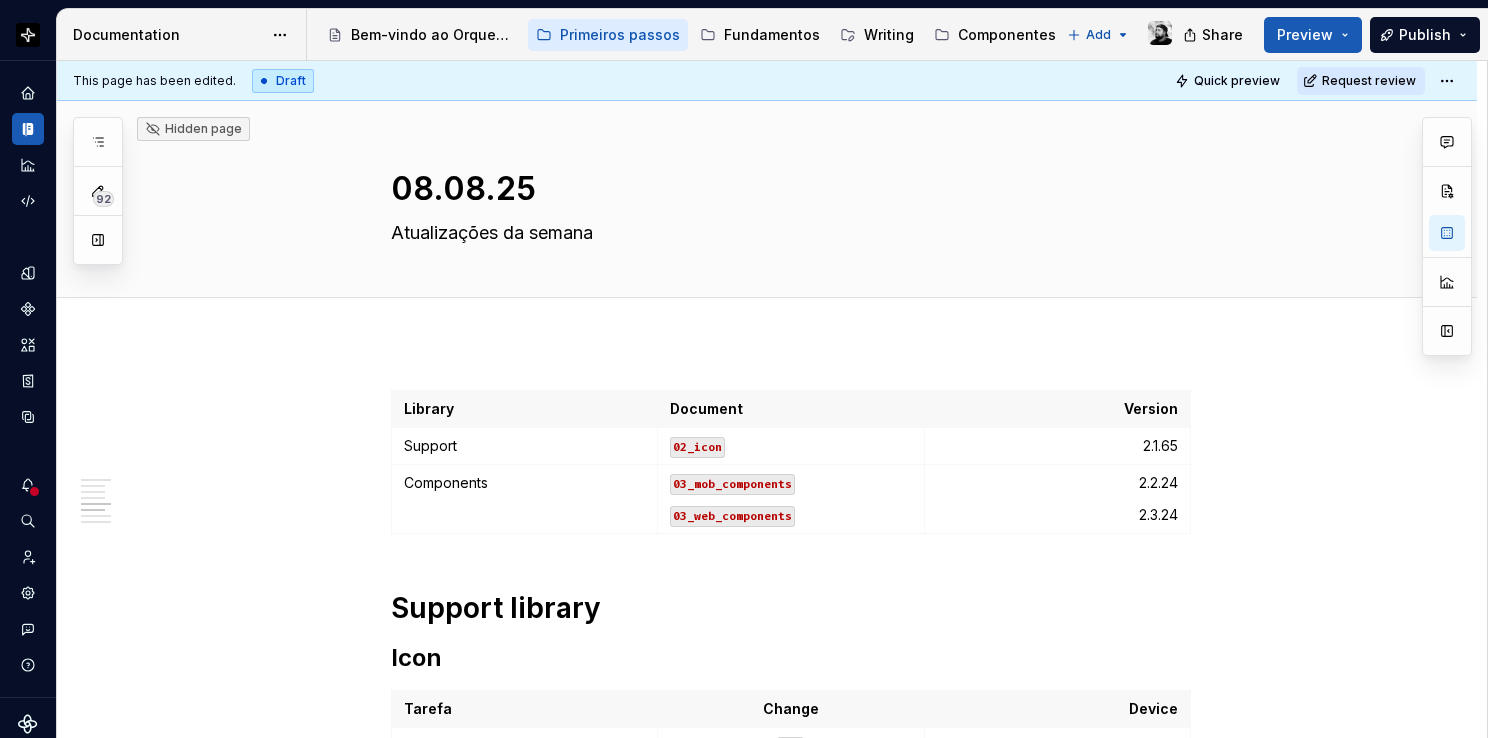 scroll, scrollTop: 0, scrollLeft: 0, axis: both 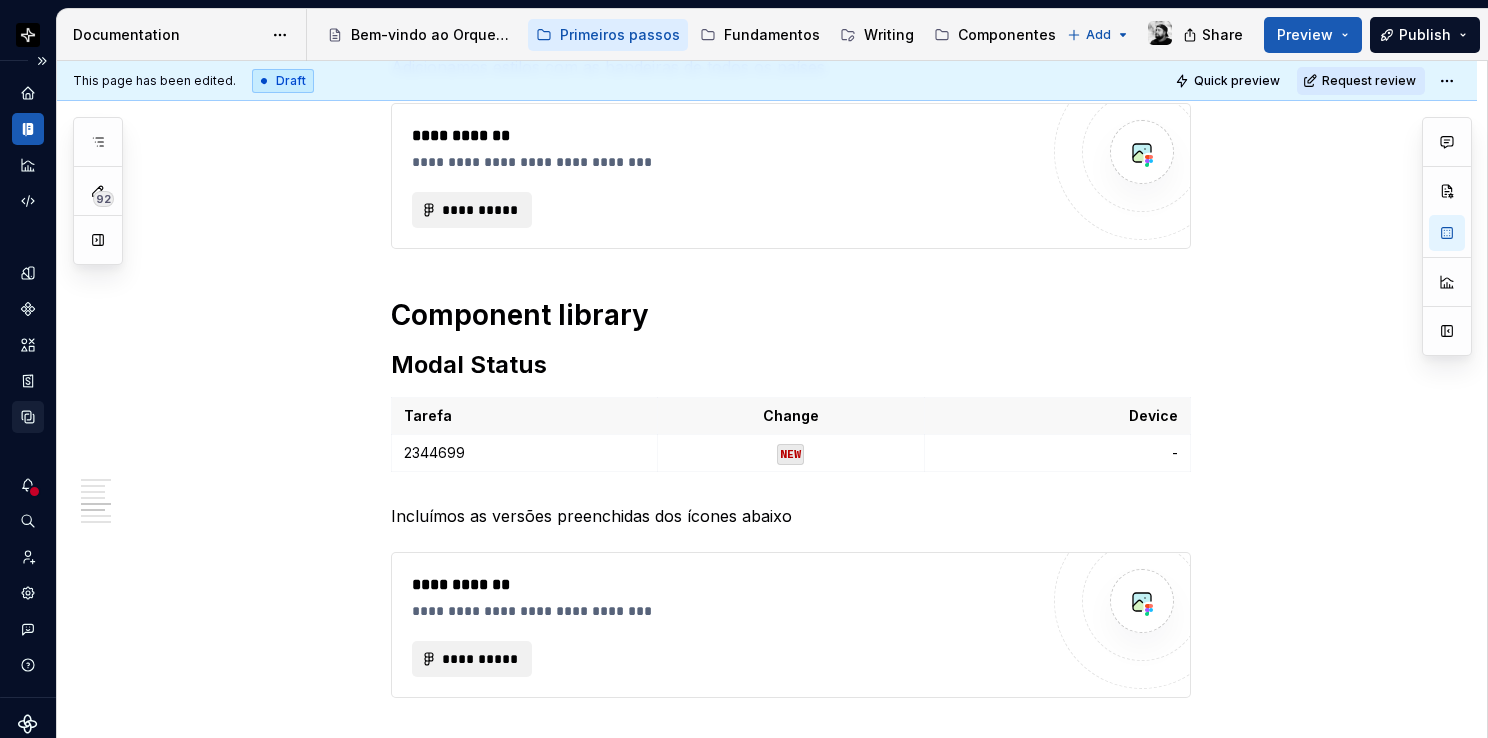 click 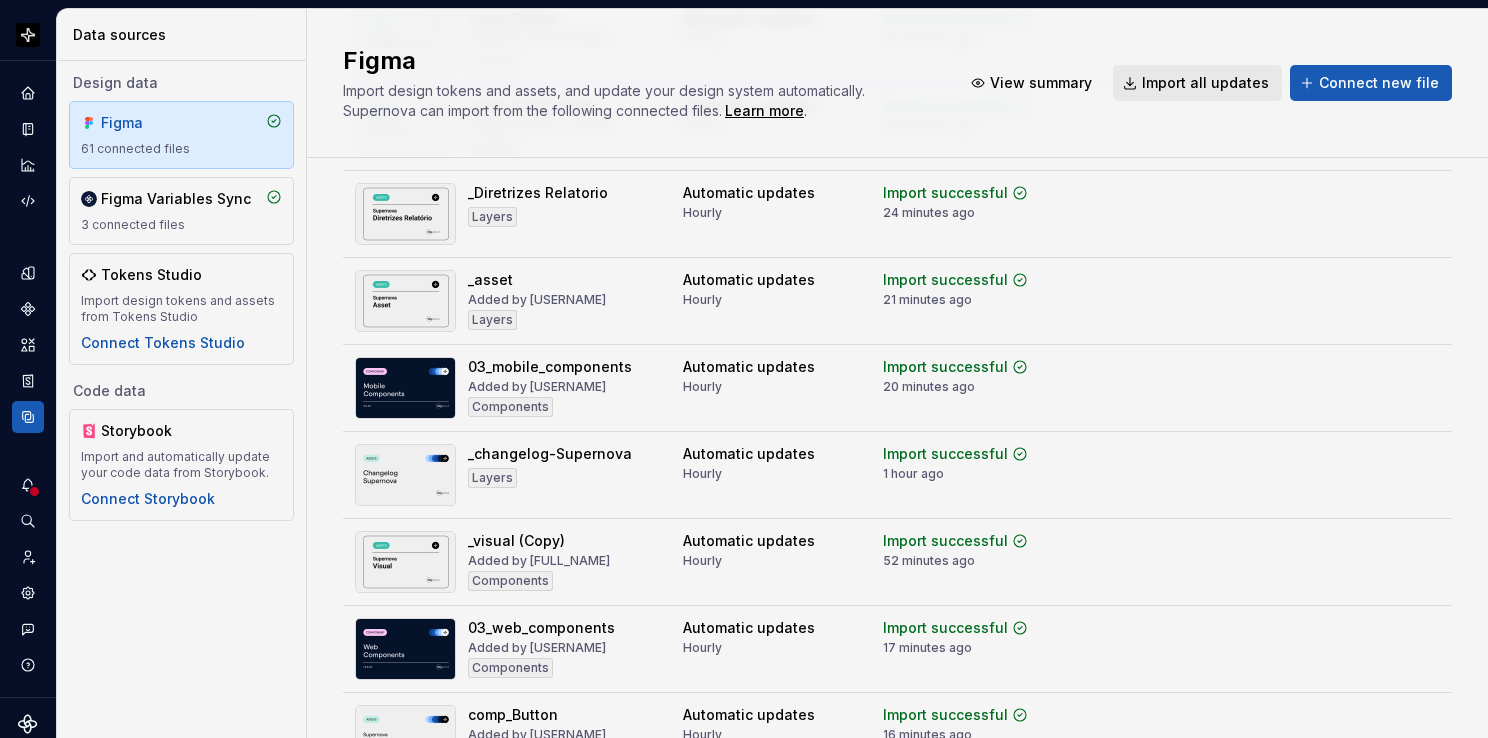 scroll, scrollTop: 1200, scrollLeft: 0, axis: vertical 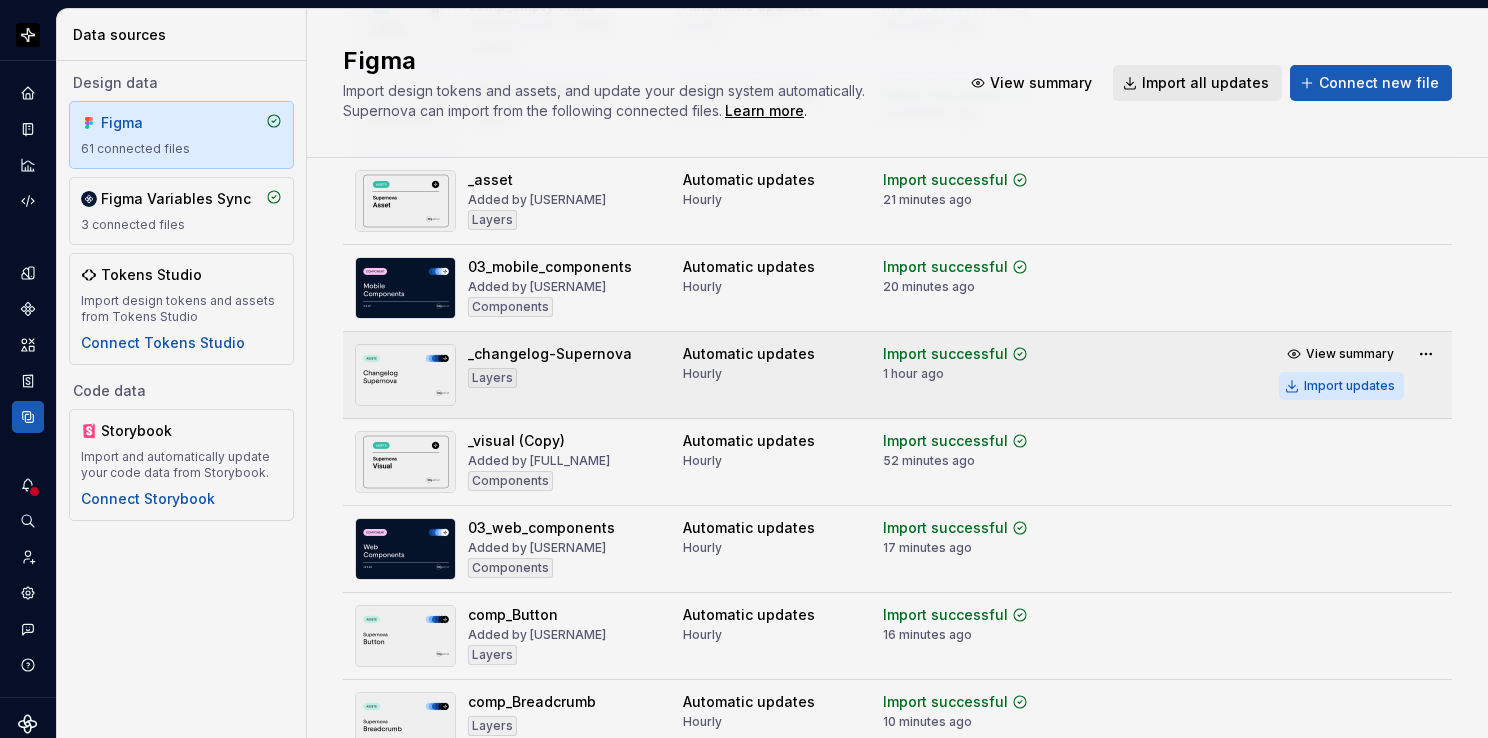 click on "Import updates" at bounding box center [1341, 386] 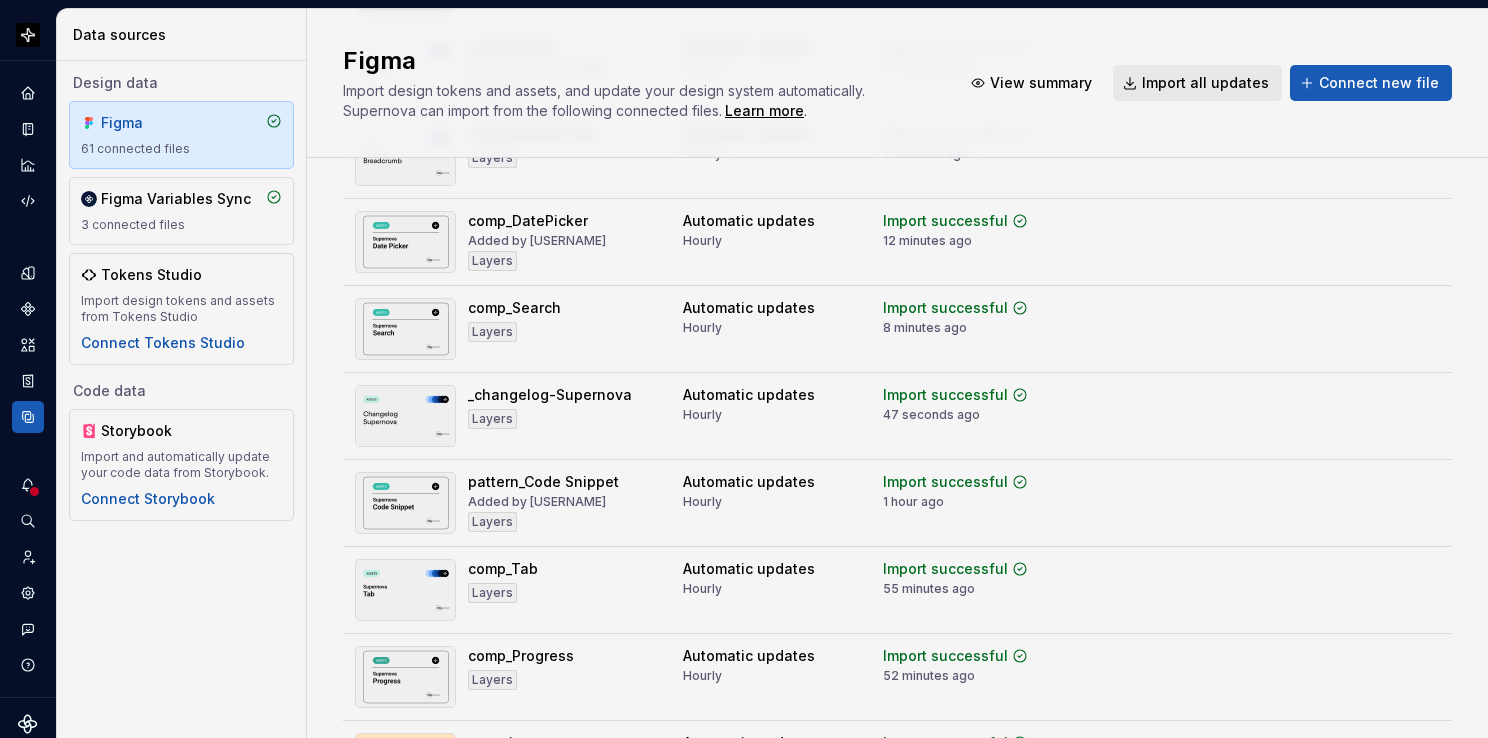 scroll, scrollTop: 1558, scrollLeft: 0, axis: vertical 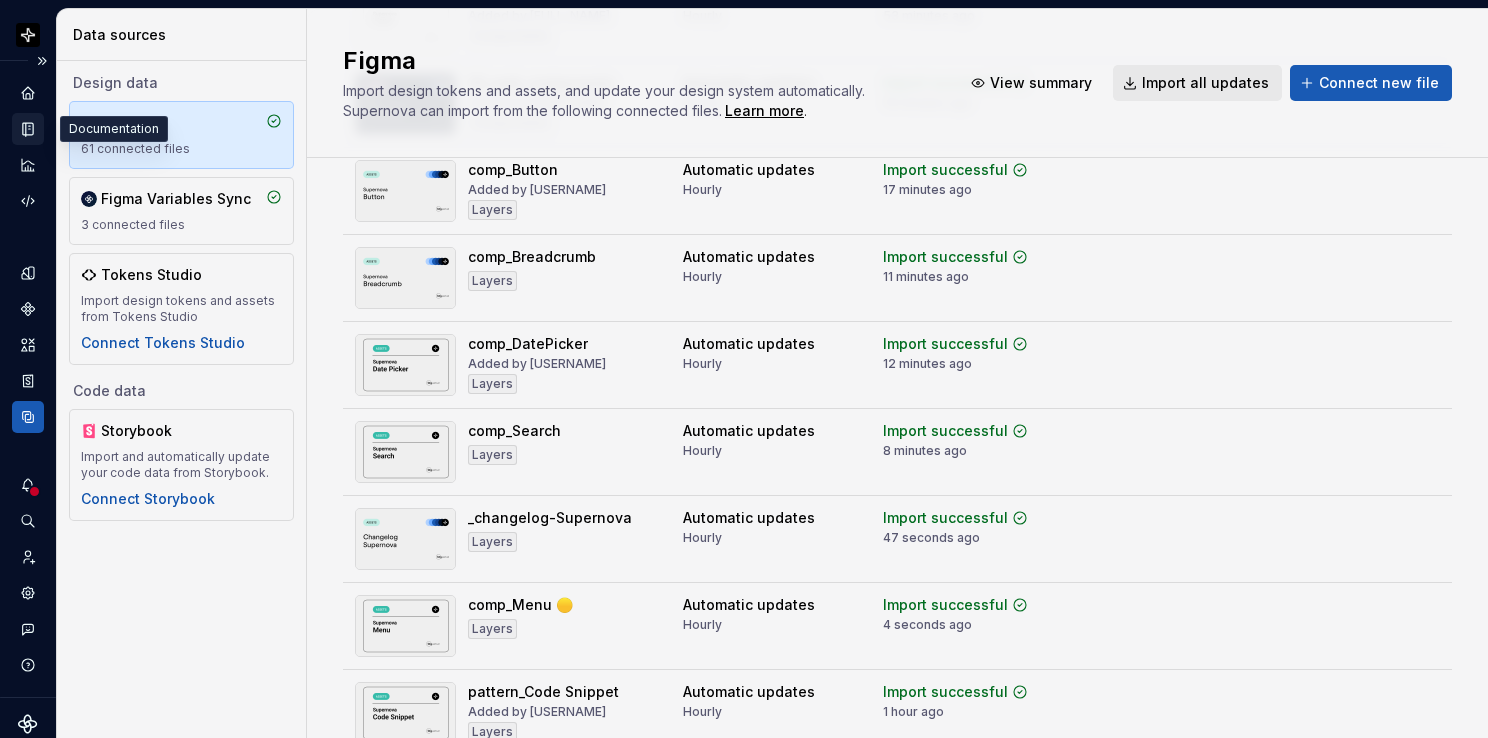 click at bounding box center (28, 129) 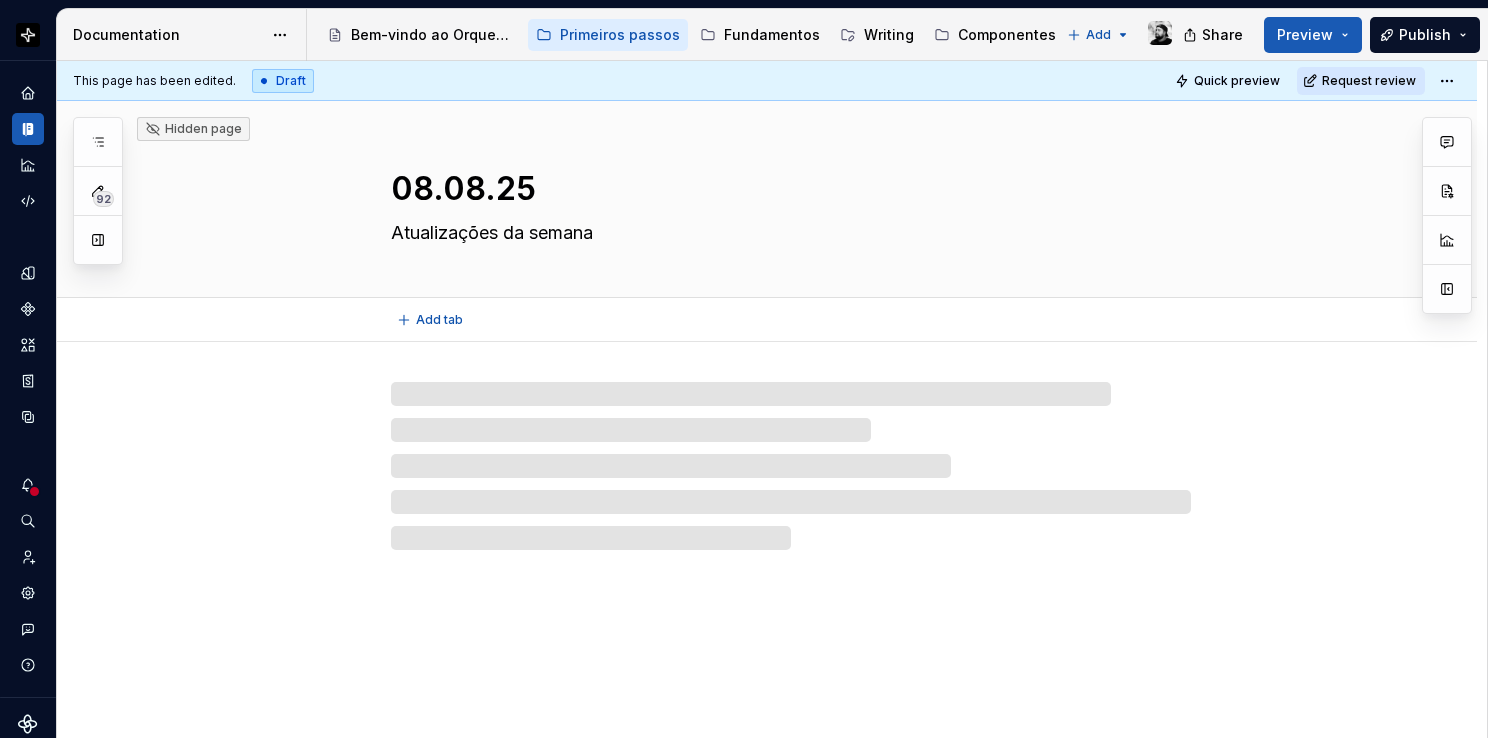 type on "*" 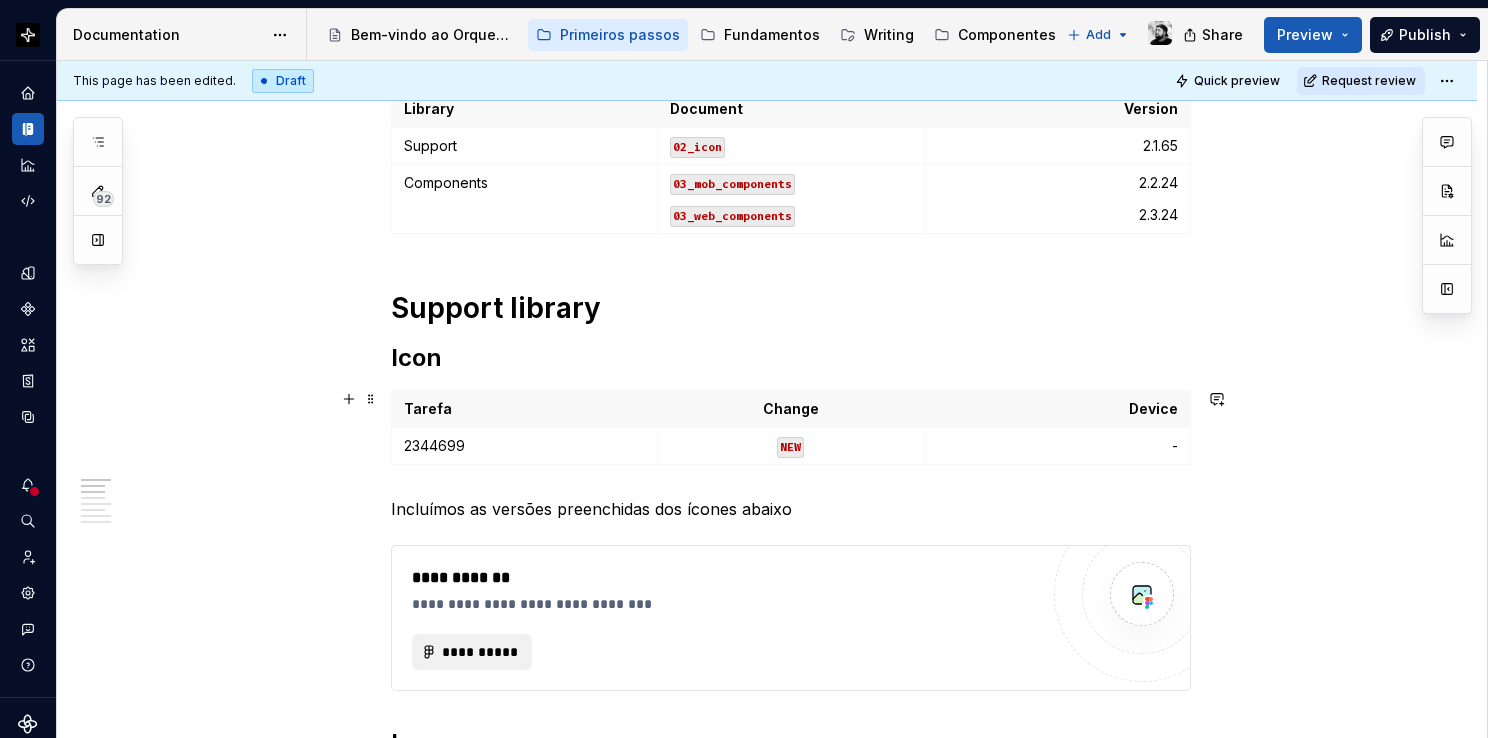 scroll, scrollTop: 500, scrollLeft: 0, axis: vertical 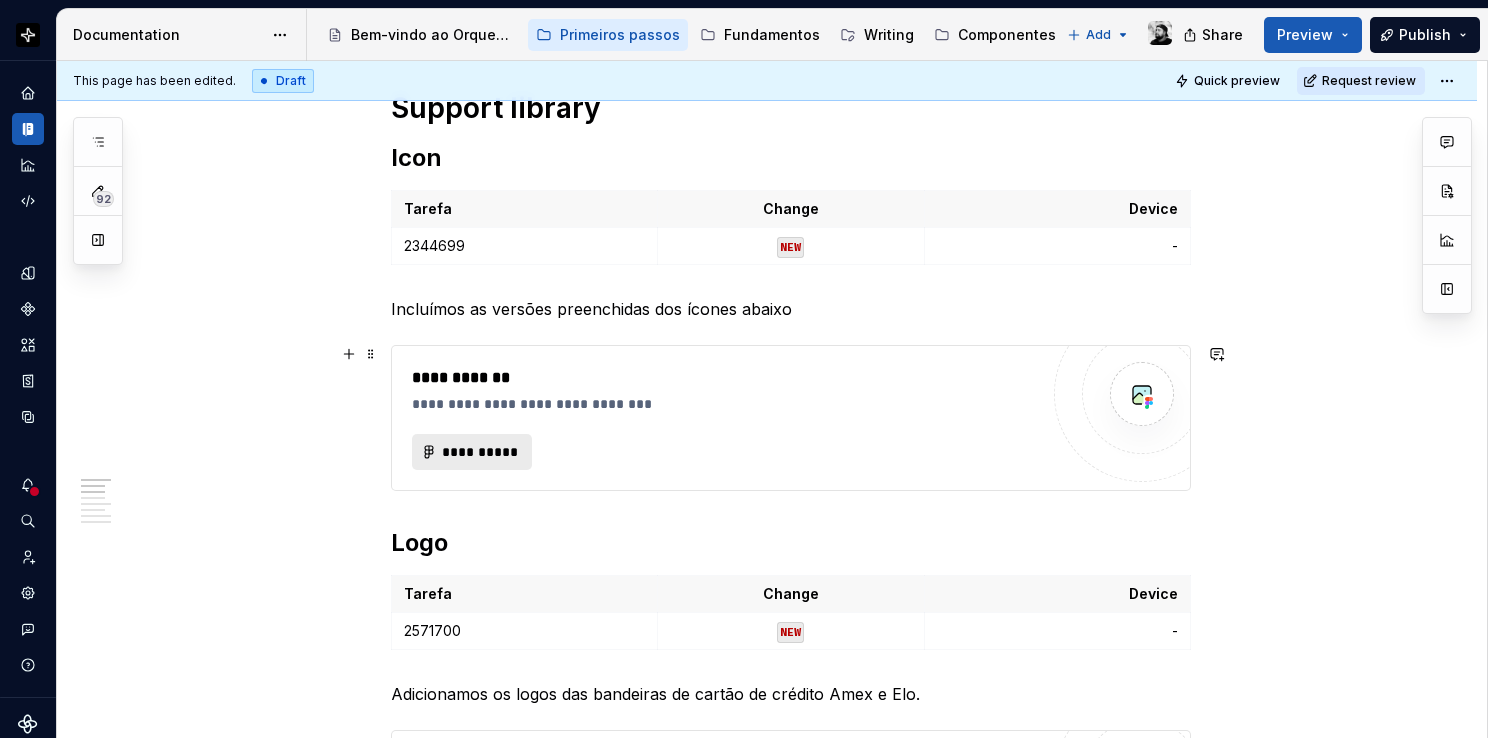 click on "**********" at bounding box center [480, 452] 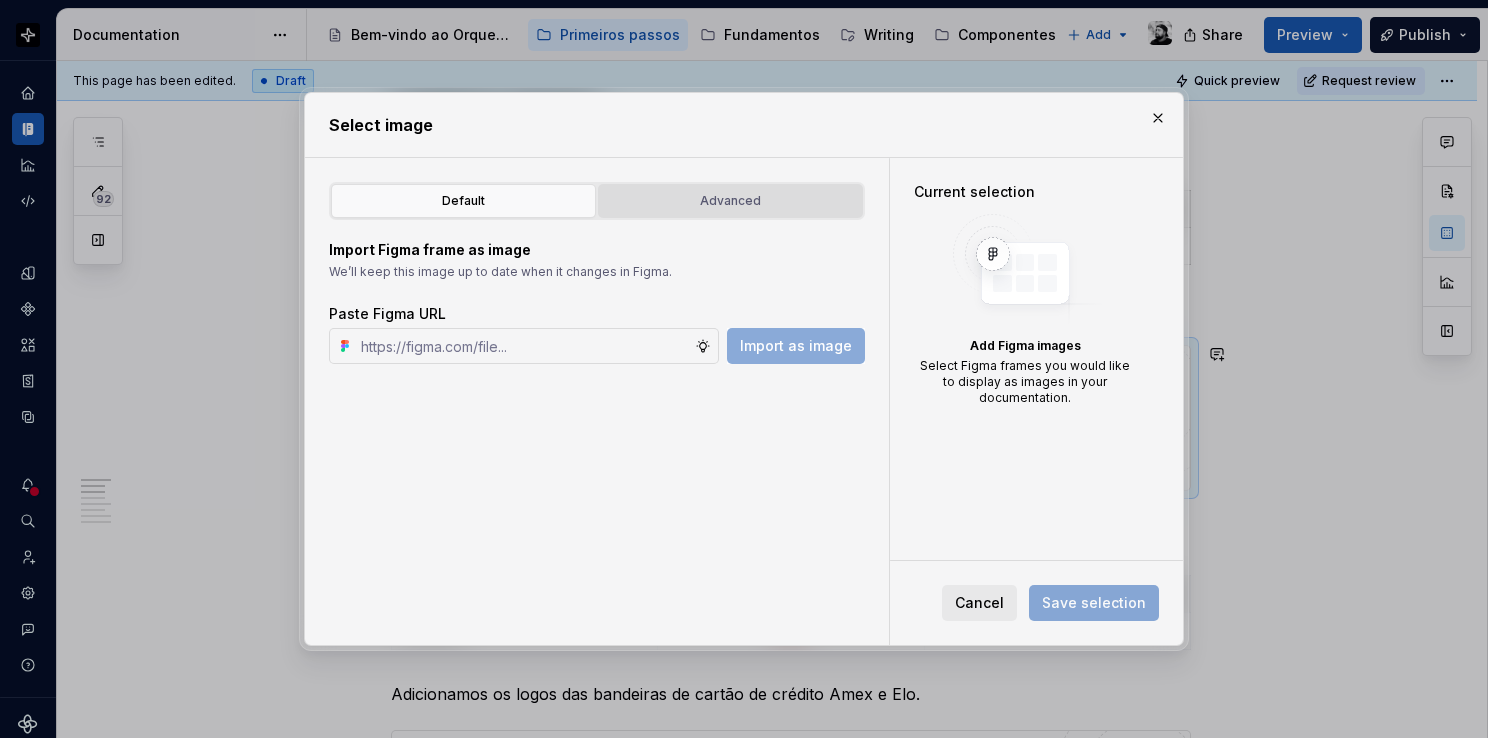 click on "Advanced" at bounding box center [730, 201] 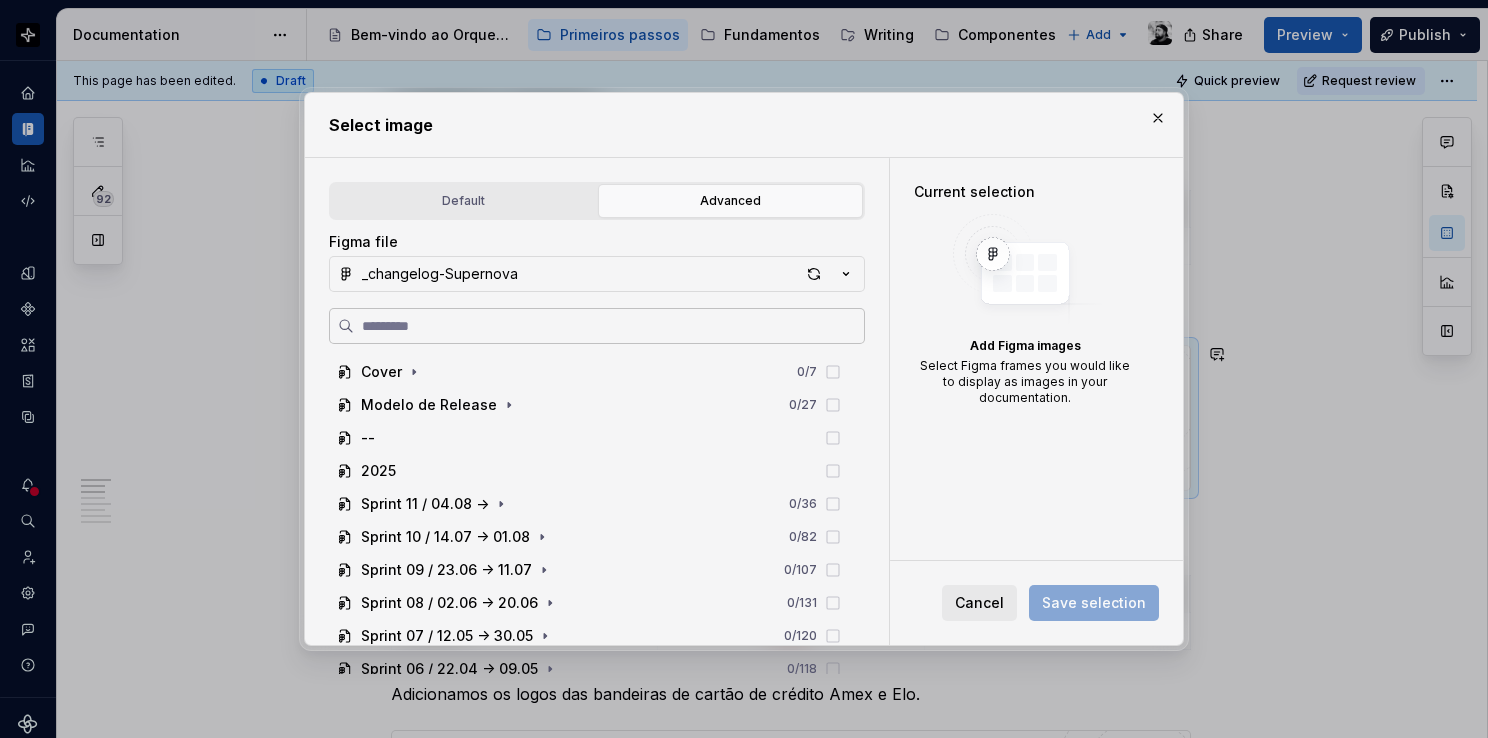 click at bounding box center [597, 326] 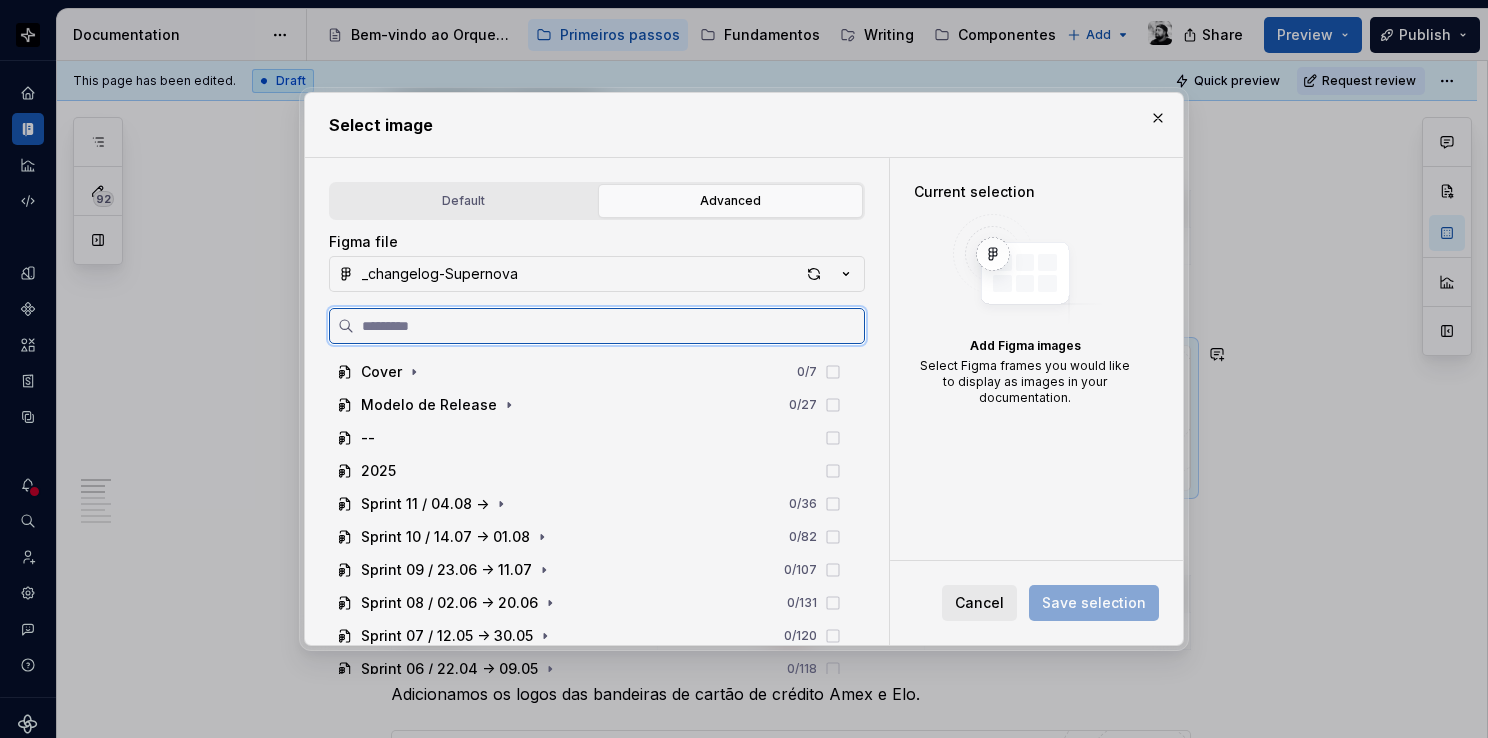 click at bounding box center (609, 326) 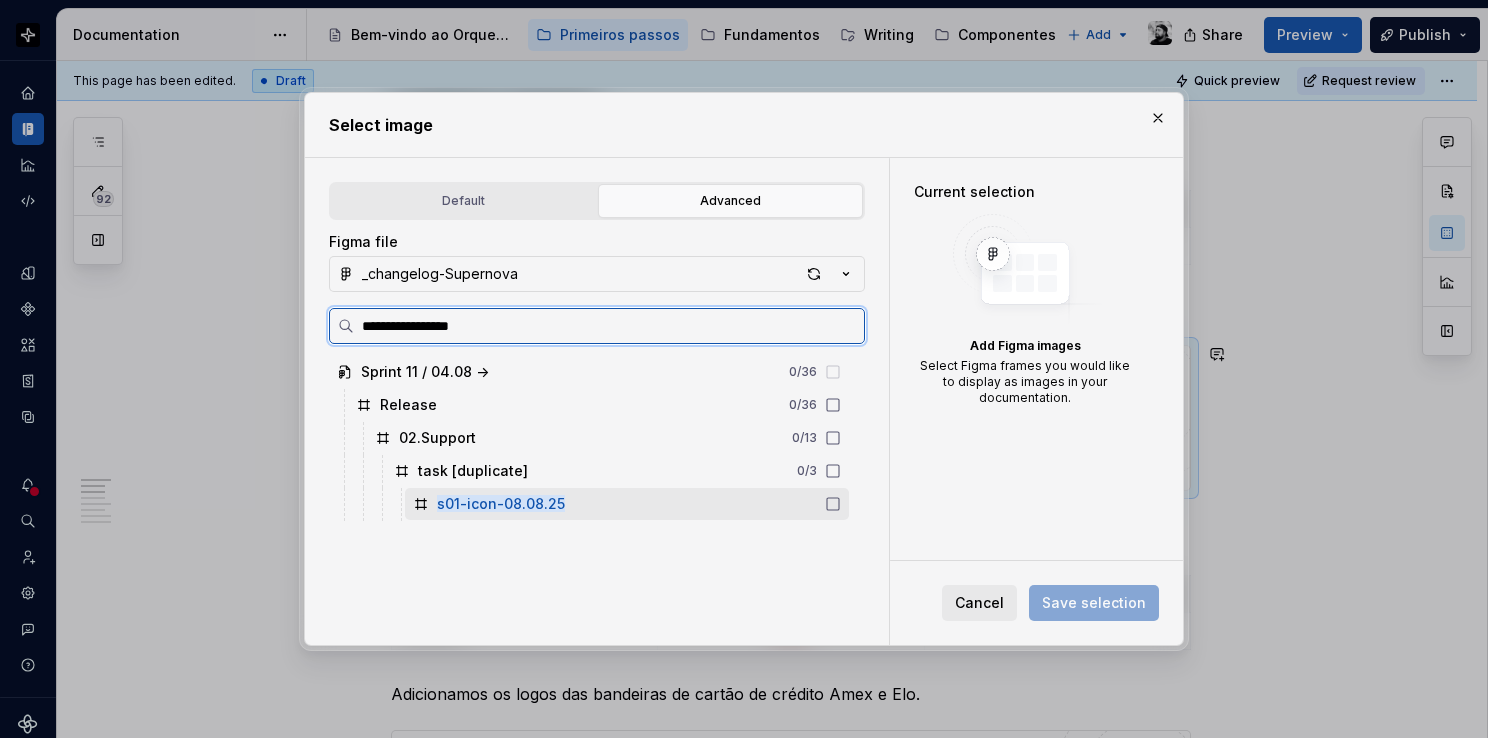 click on "s01-icon-08.08.25" at bounding box center (627, 504) 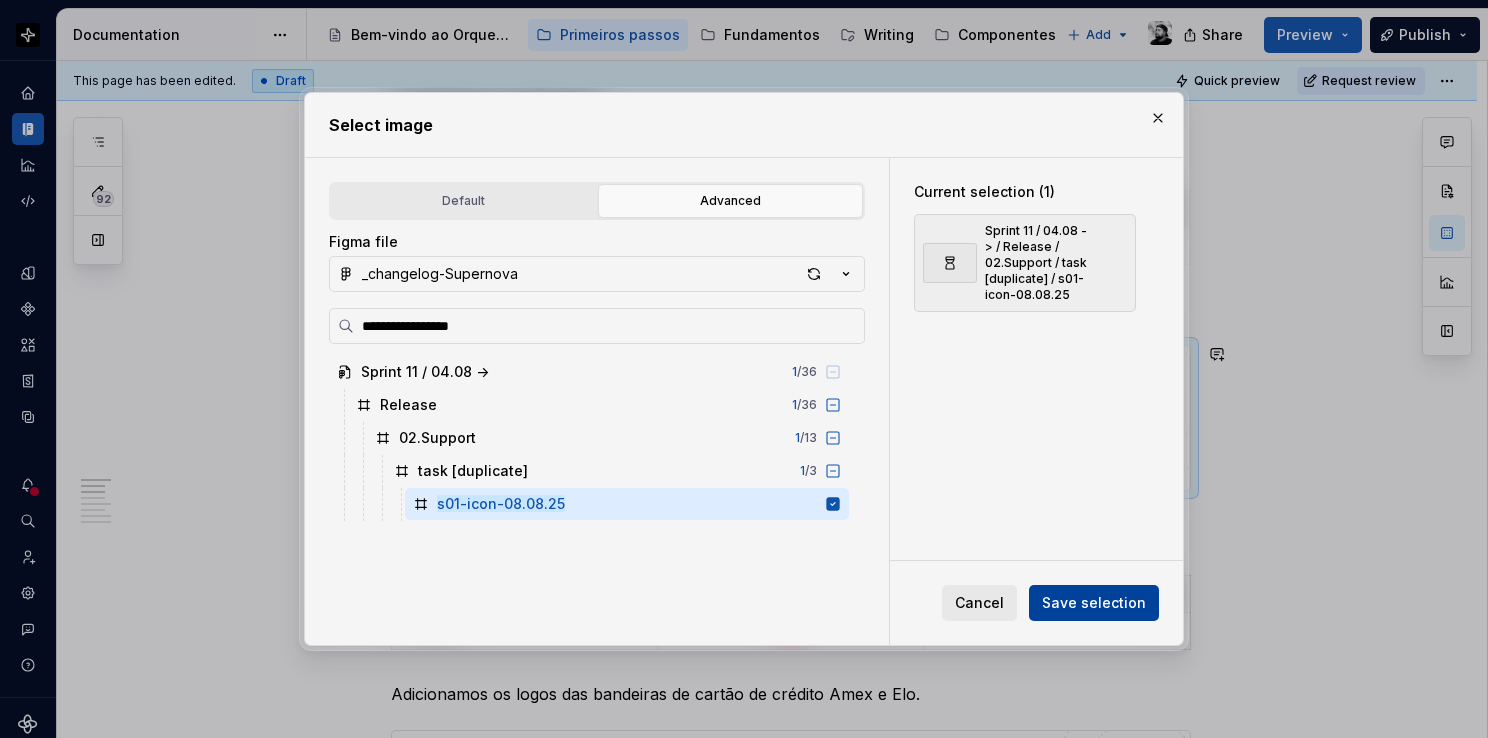 click on "Save selection" at bounding box center (1094, 603) 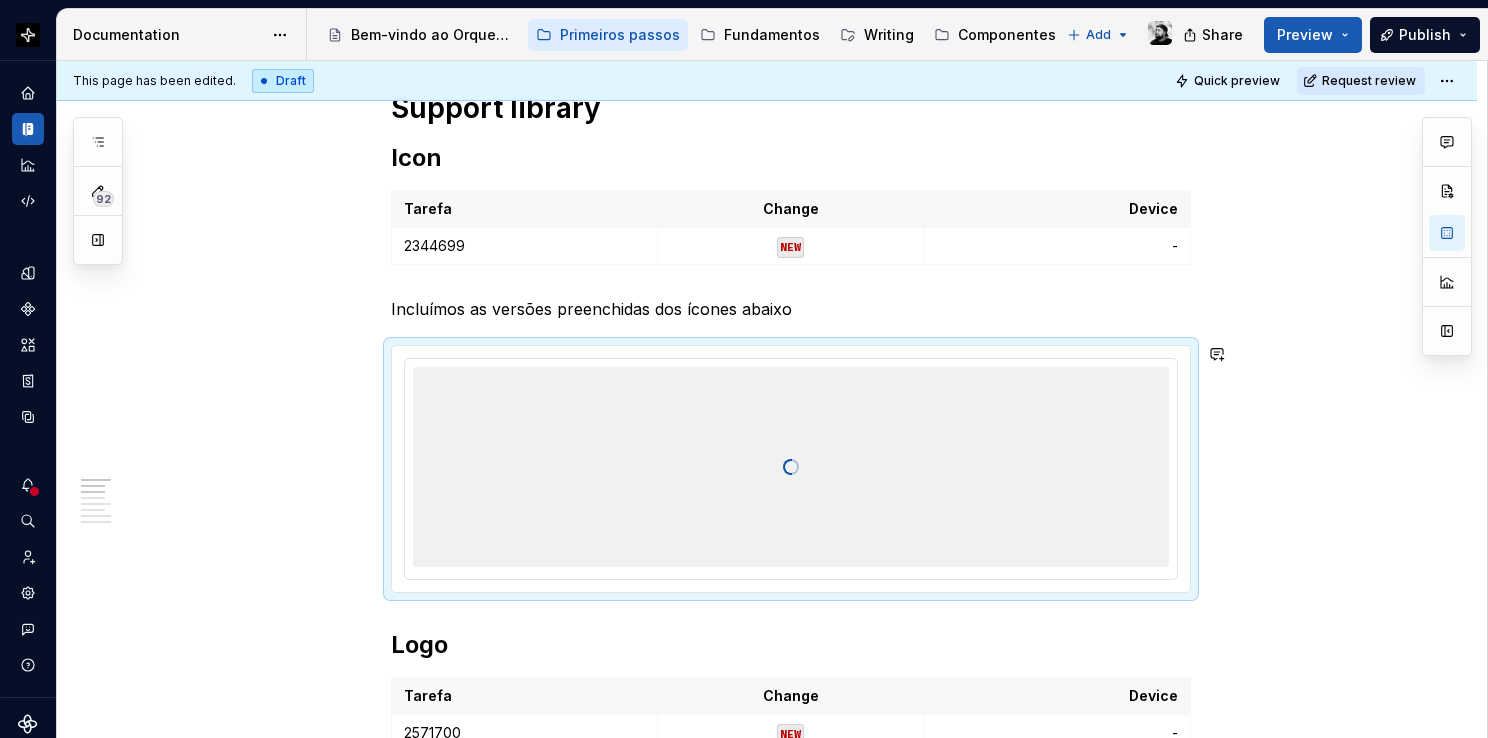 type on "*" 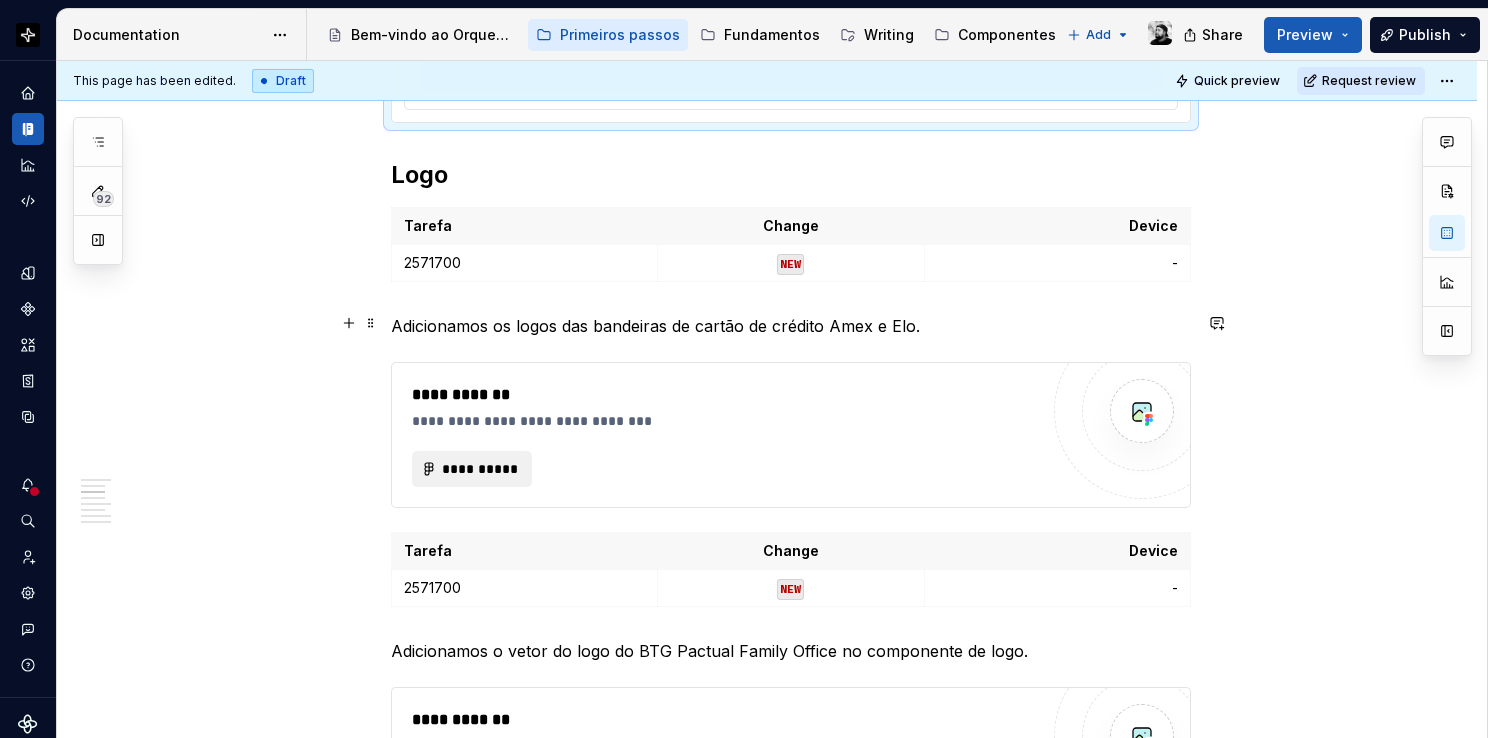 scroll, scrollTop: 1200, scrollLeft: 0, axis: vertical 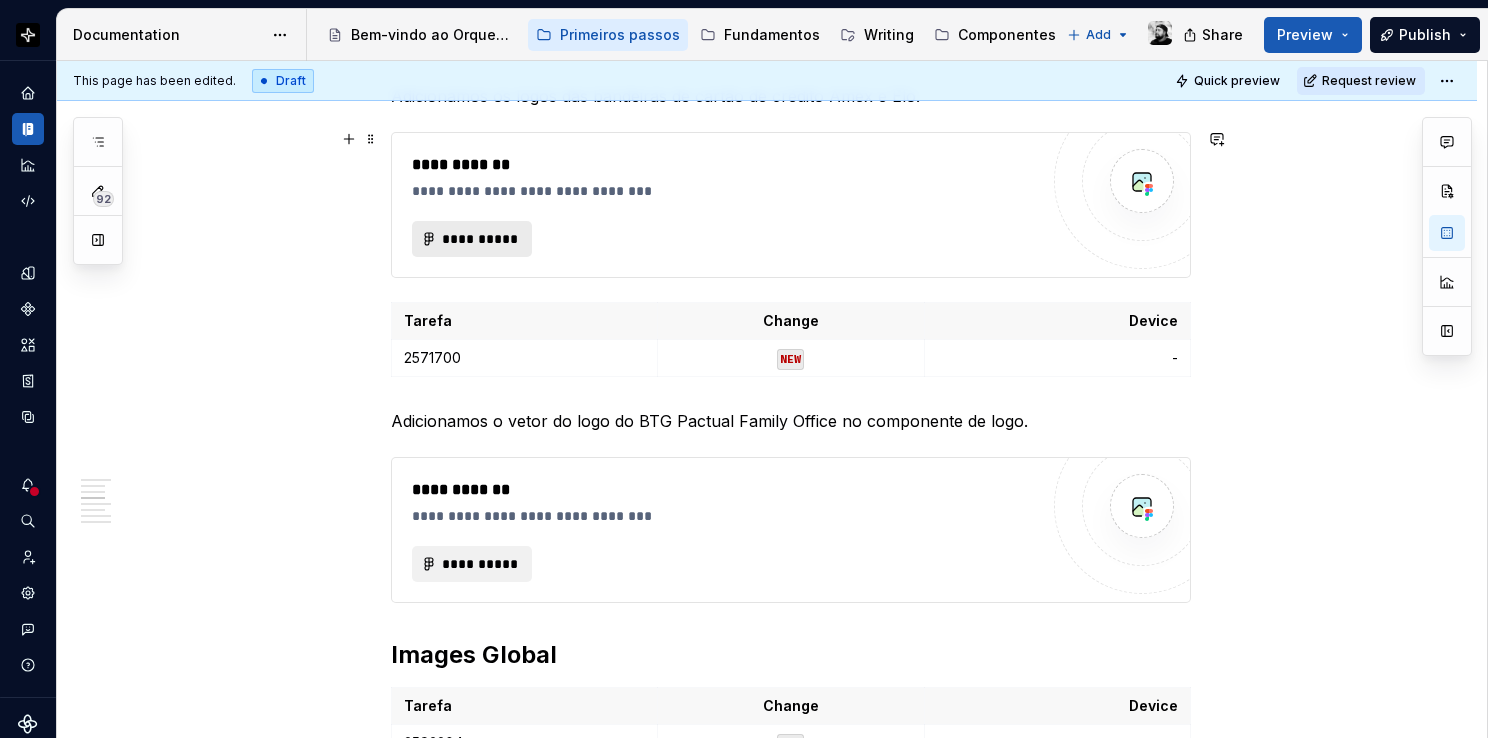 click on "**********" at bounding box center [480, 239] 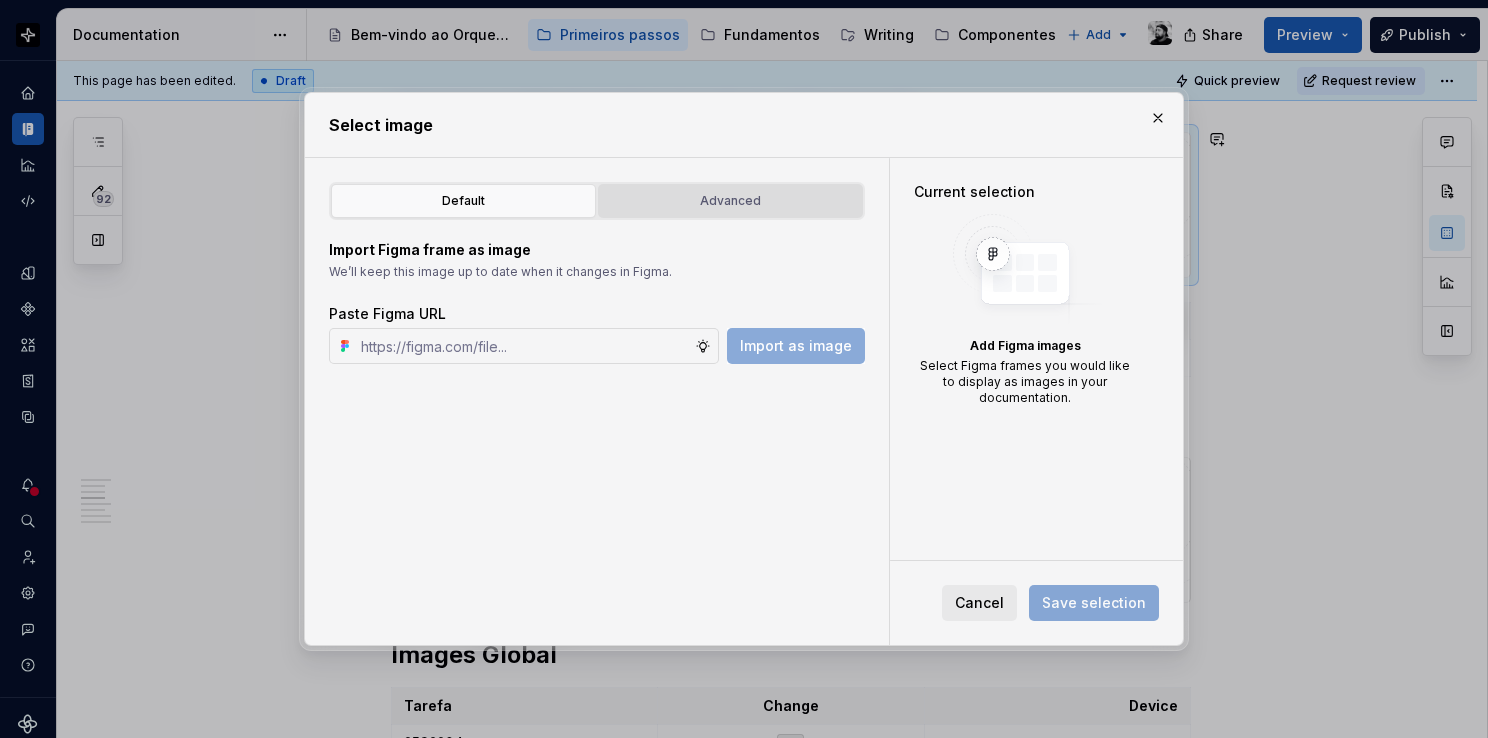 click on "Advanced" at bounding box center [730, 201] 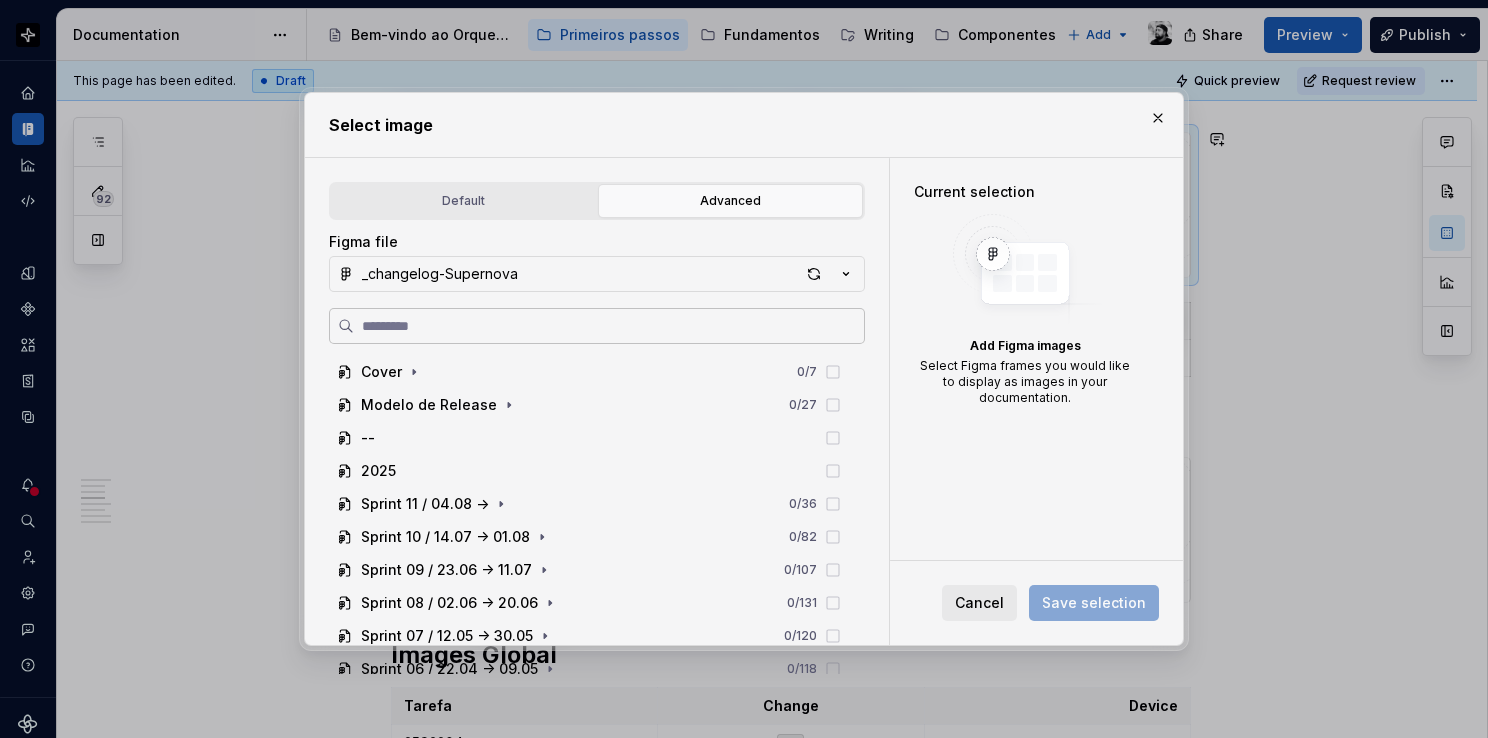 click at bounding box center (597, 326) 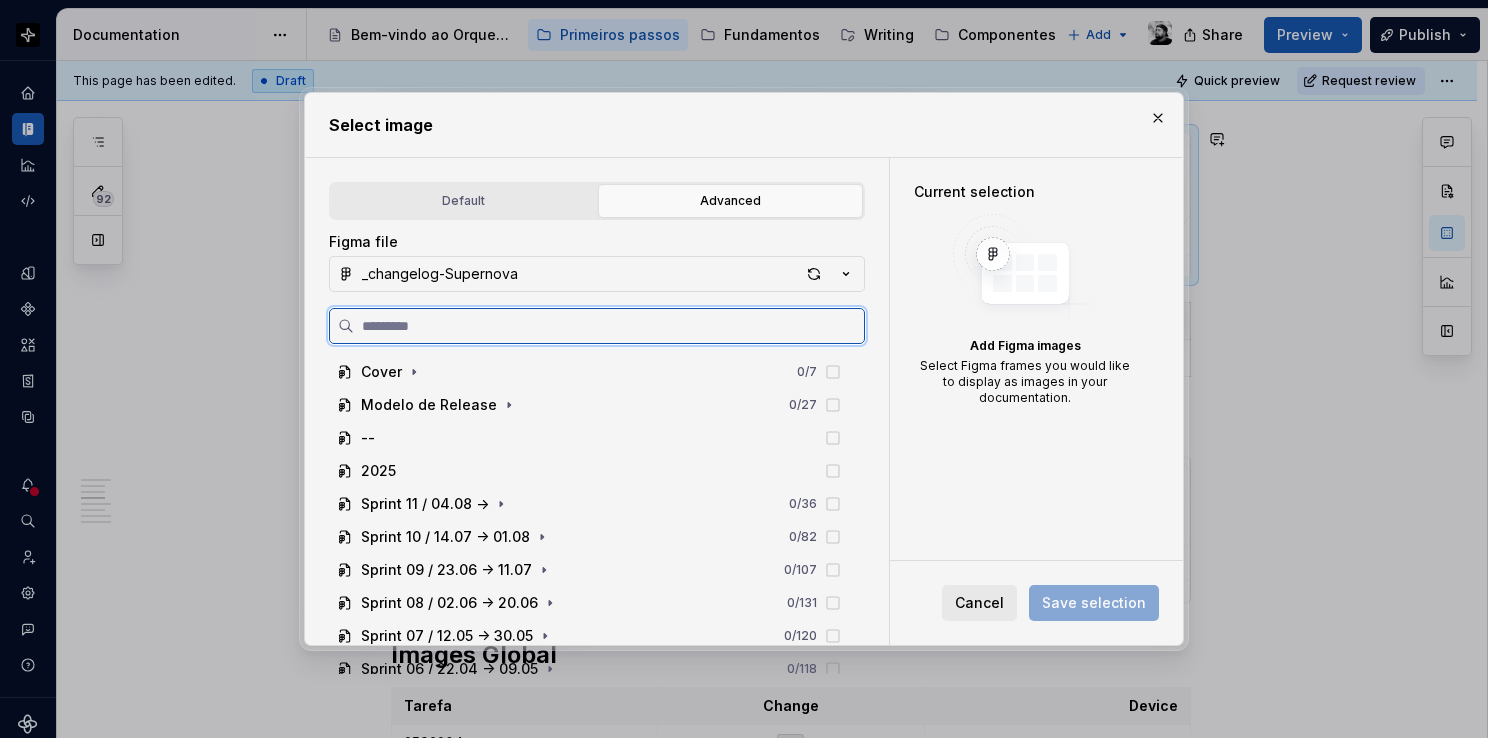 click at bounding box center [609, 326] 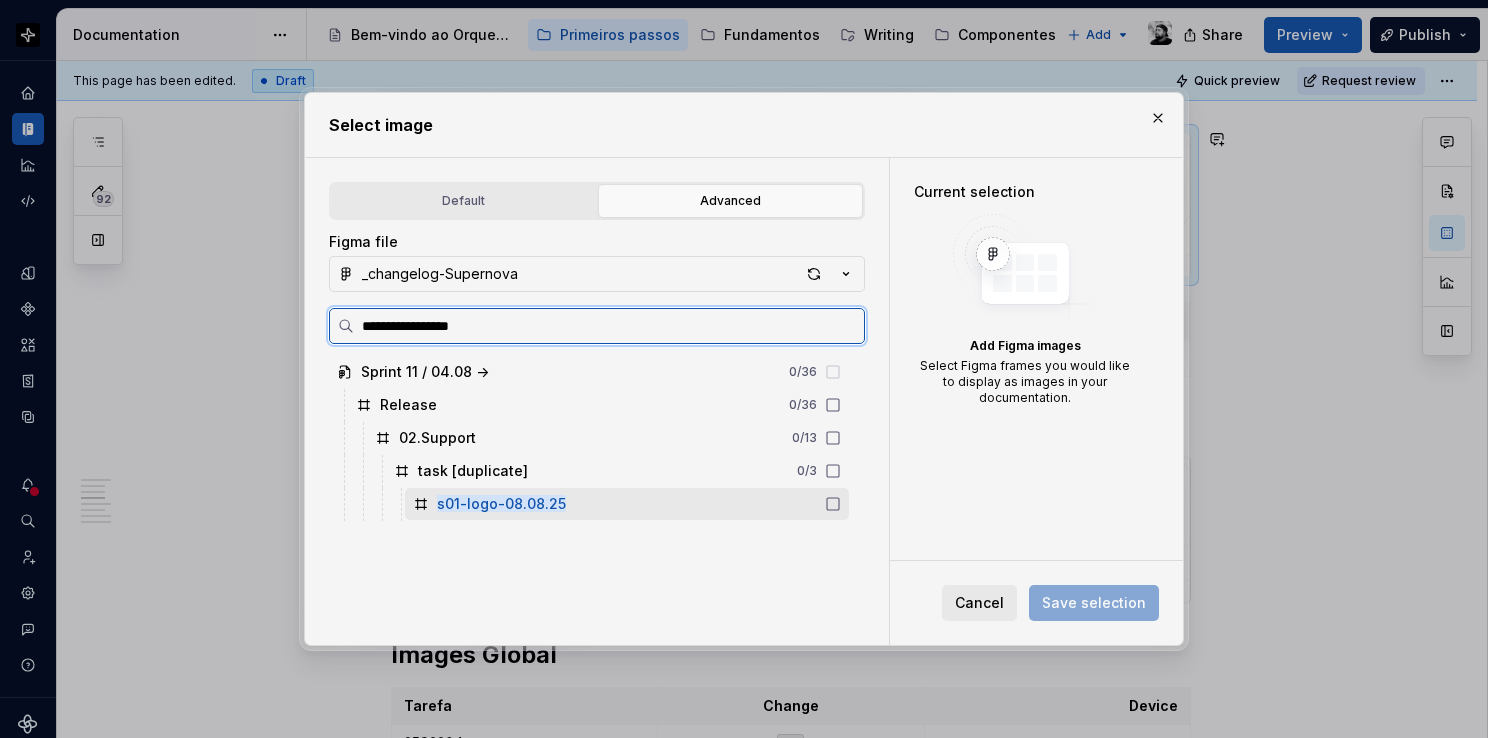 drag, startPoint x: 545, startPoint y: 504, endPoint x: 572, endPoint y: 510, distance: 27.658634 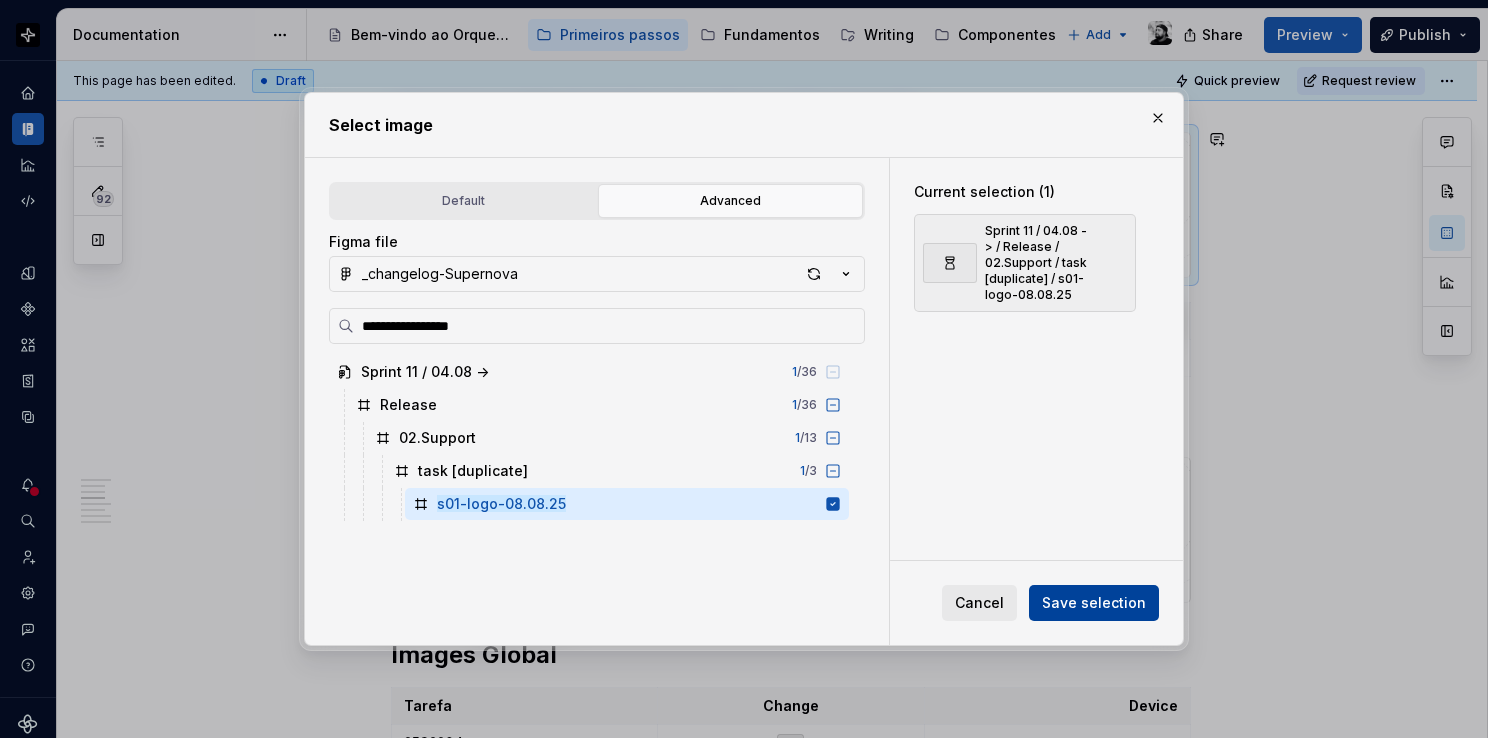 click on "Save selection" at bounding box center (1094, 603) 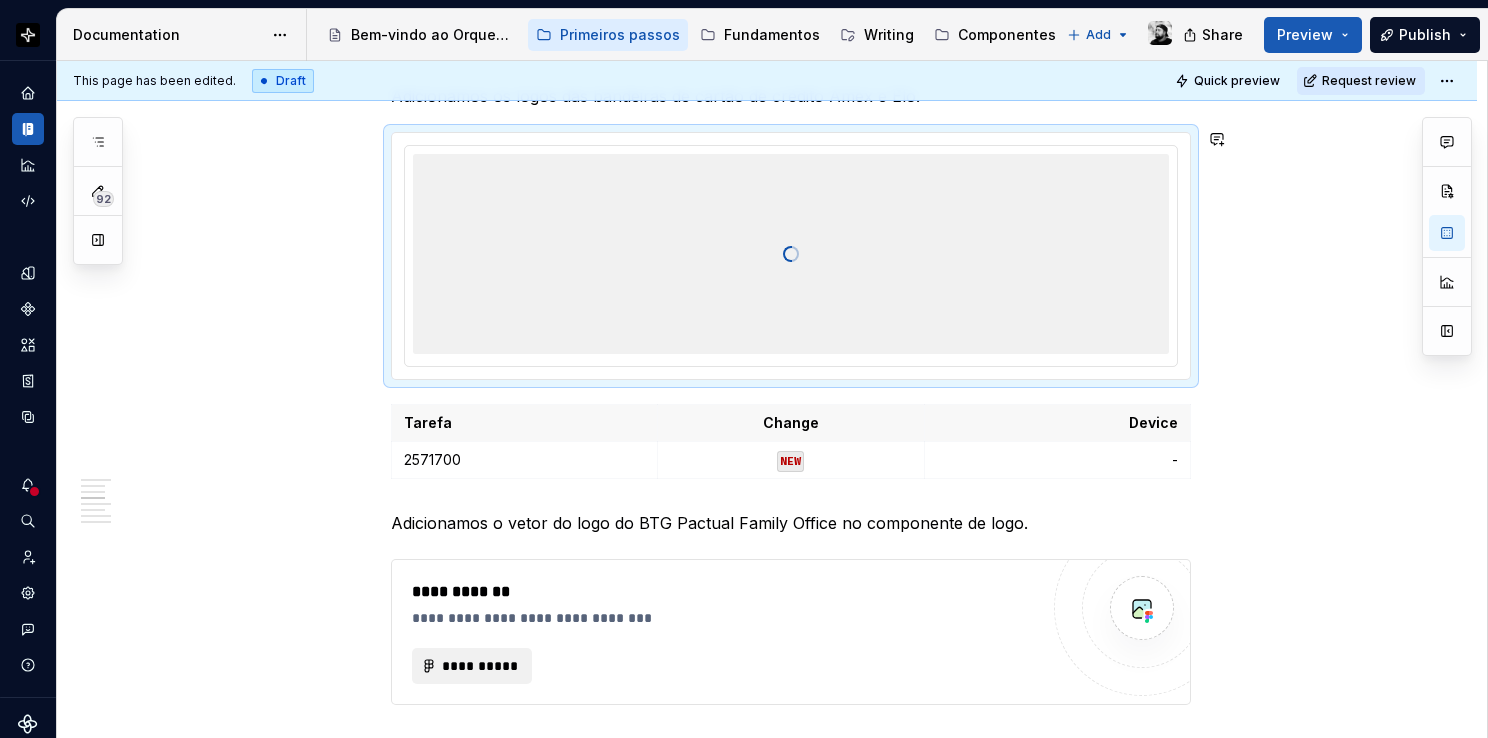 type on "*" 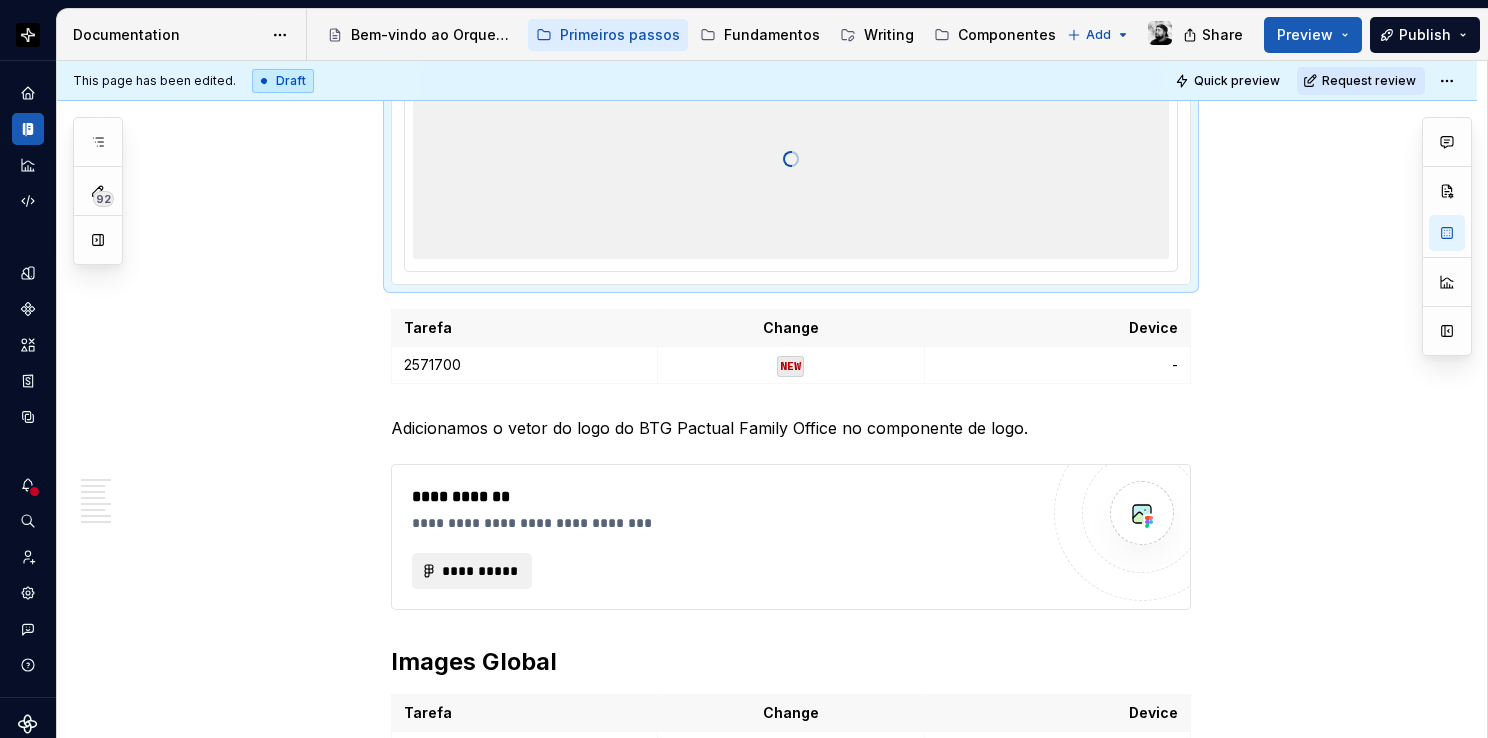 scroll, scrollTop: 1400, scrollLeft: 0, axis: vertical 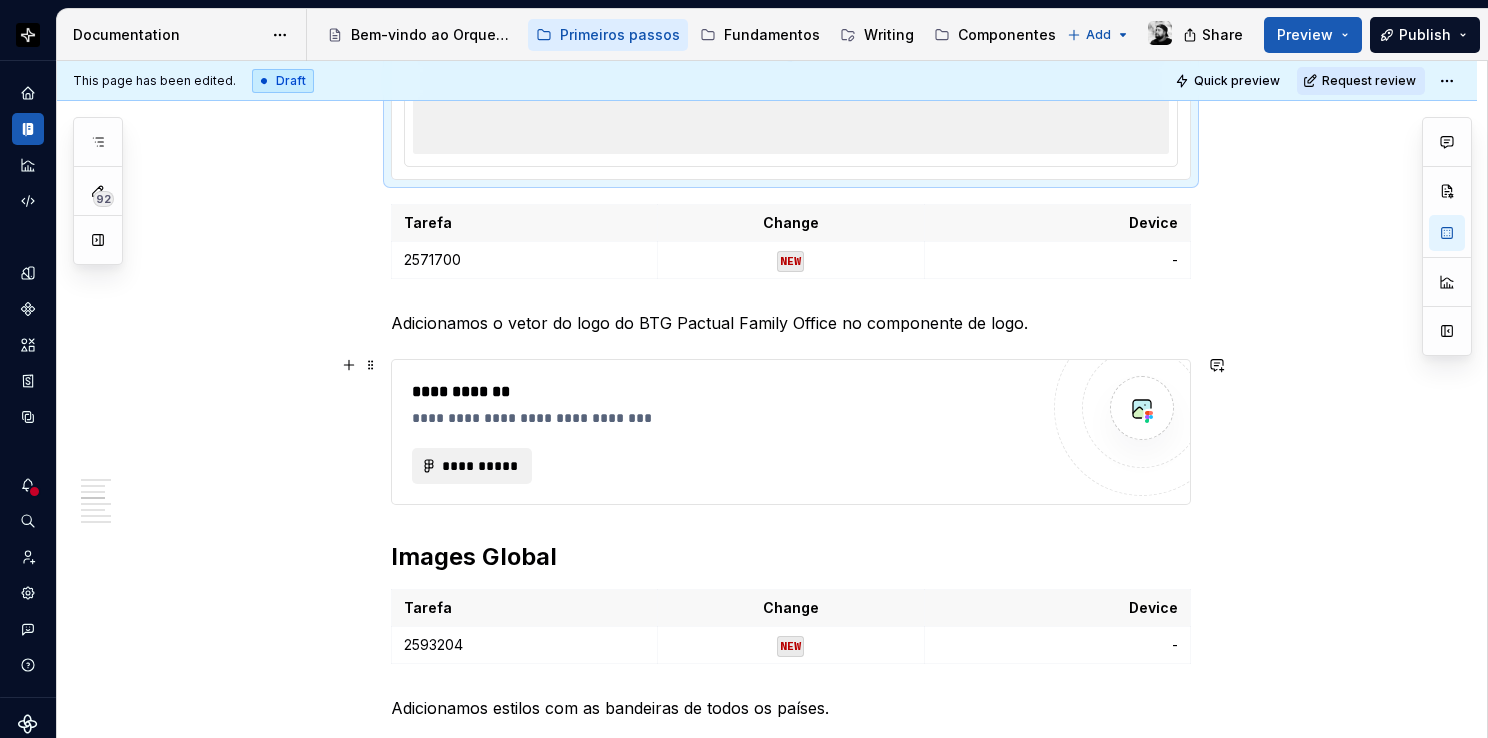 click on "**********" at bounding box center (725, 418) 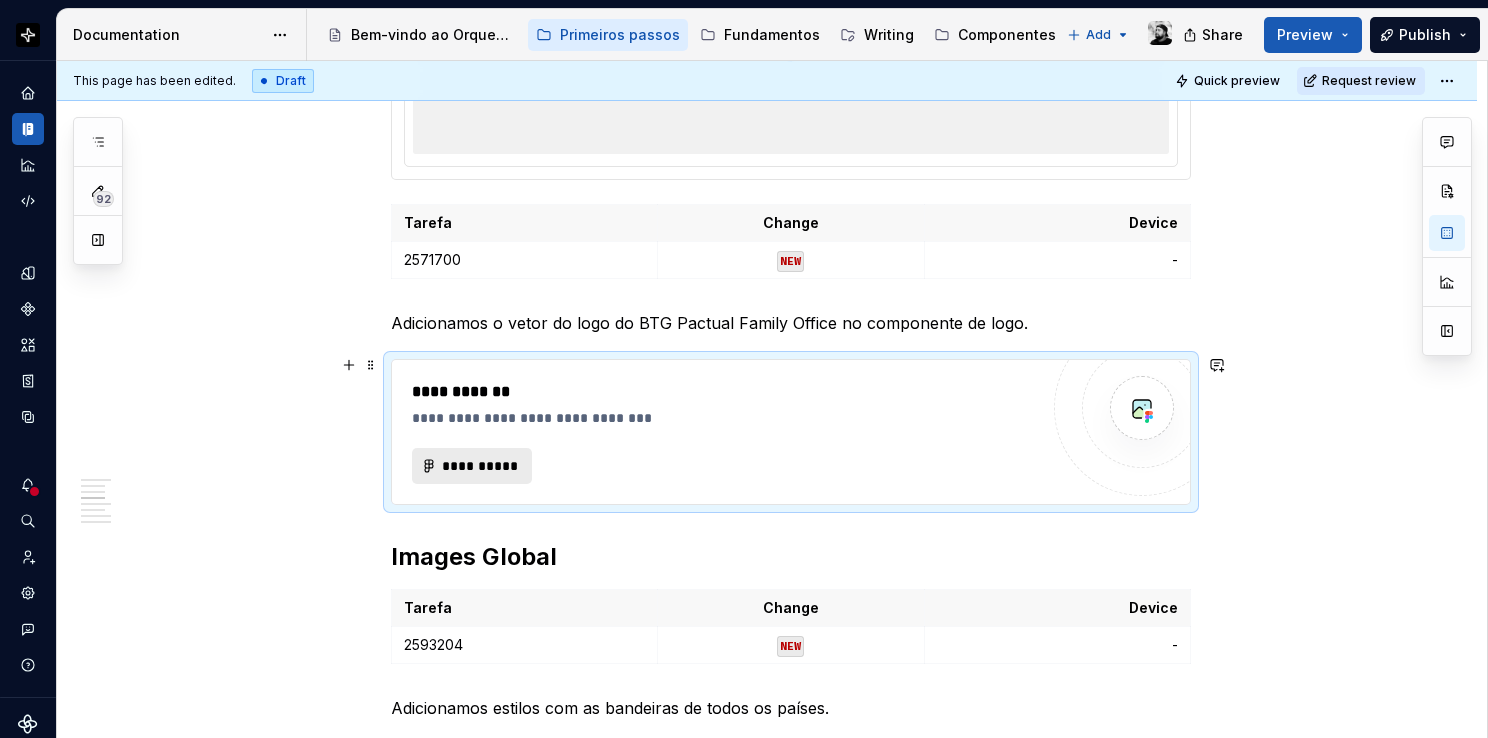 click on "**********" at bounding box center (480, 466) 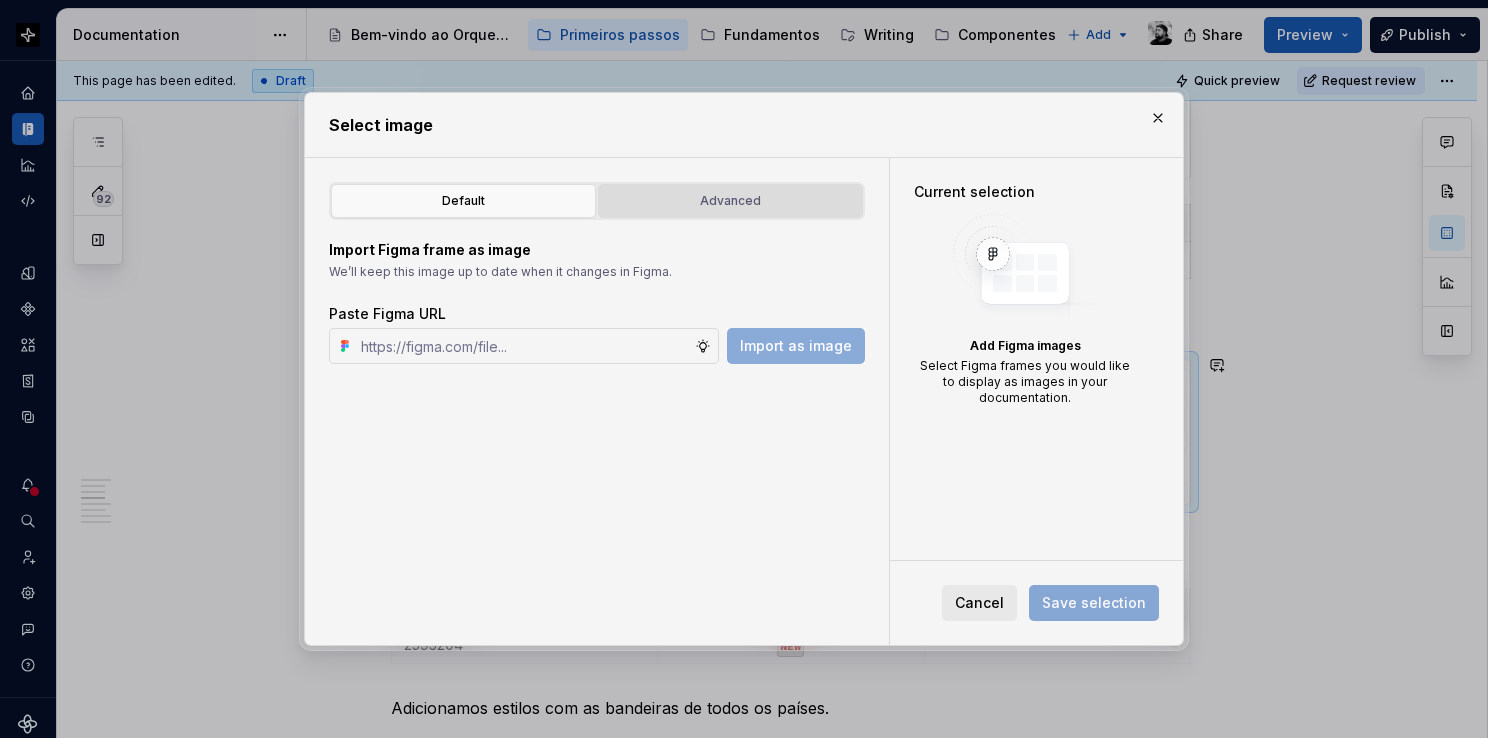 click on "Advanced" at bounding box center (730, 201) 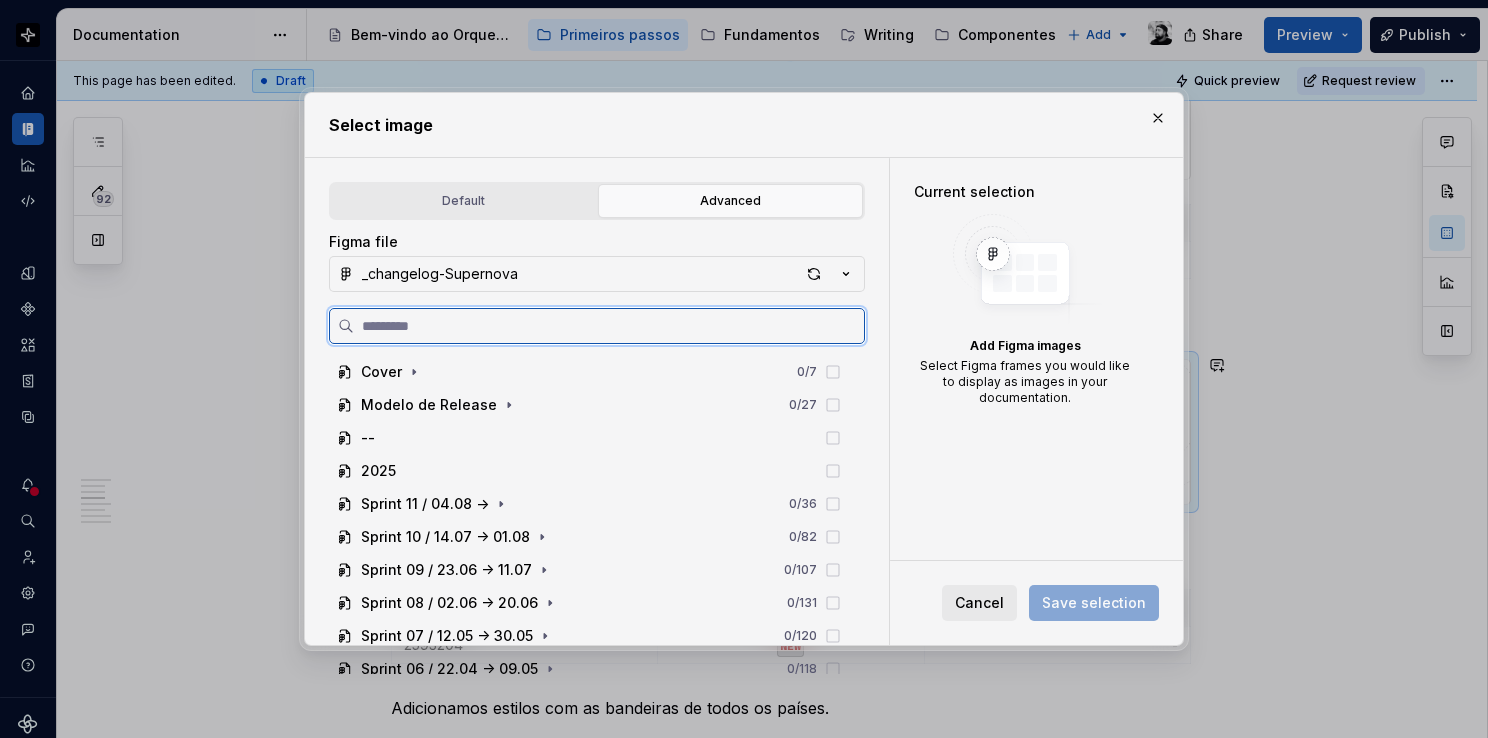 click at bounding box center (609, 326) 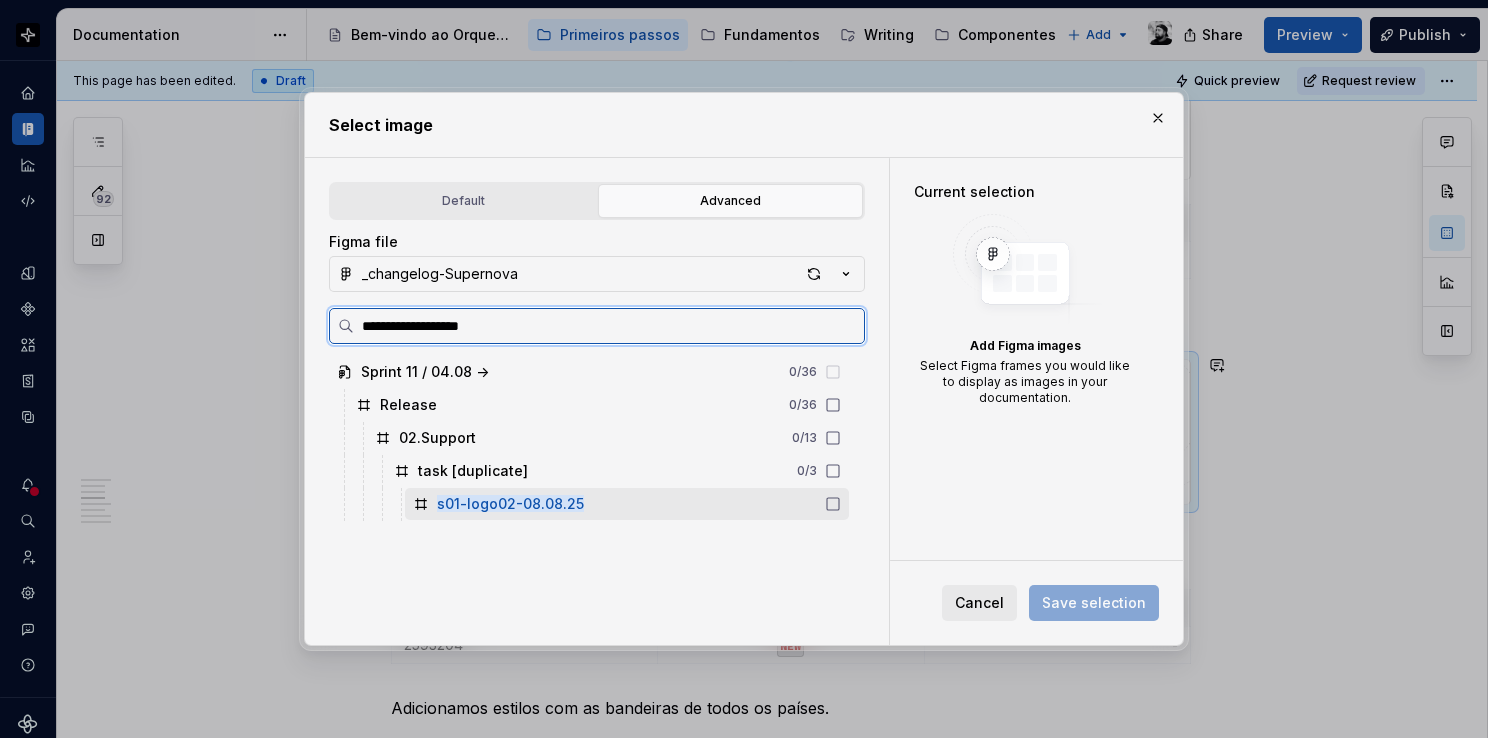 click on "s01-logo02-08.08.25" at bounding box center [510, 503] 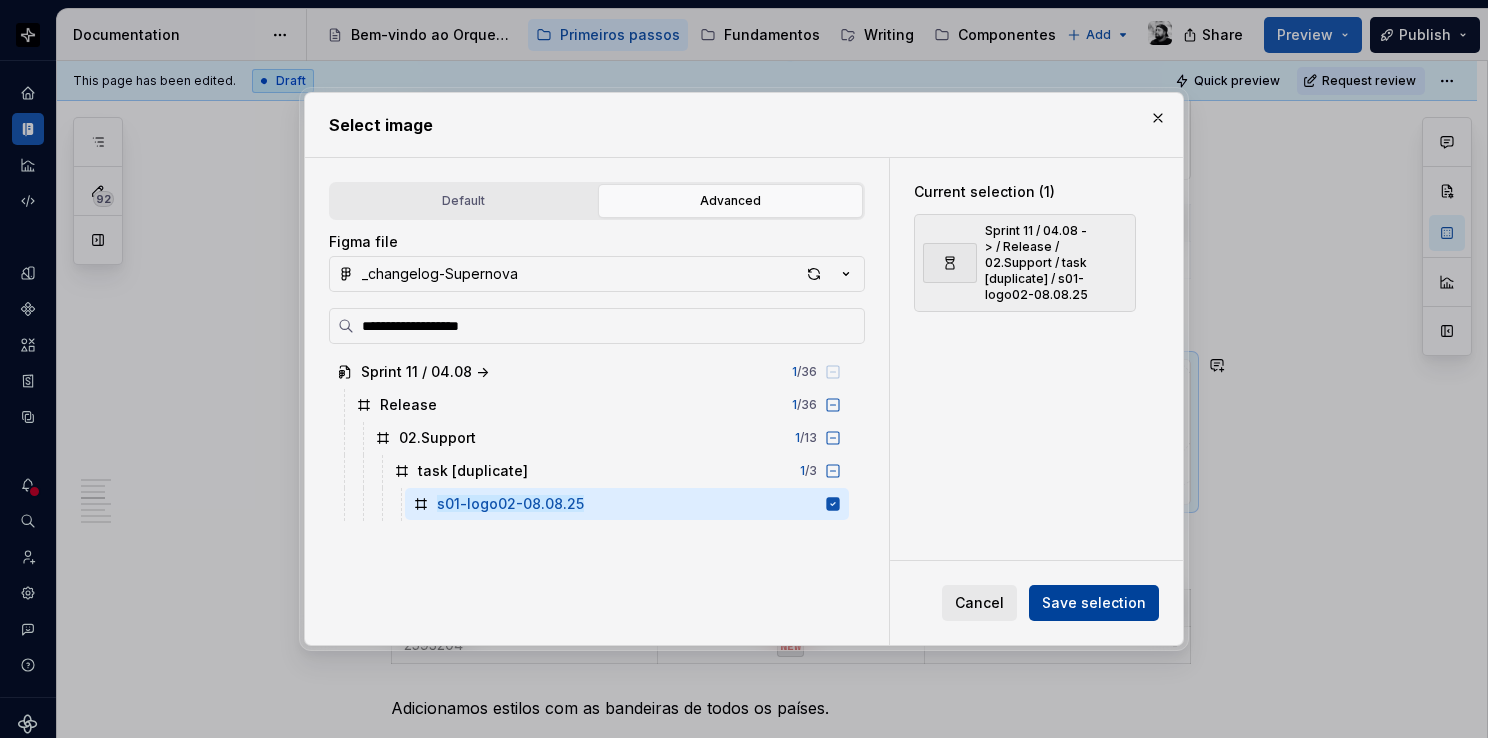 click on "Save selection" at bounding box center [1094, 603] 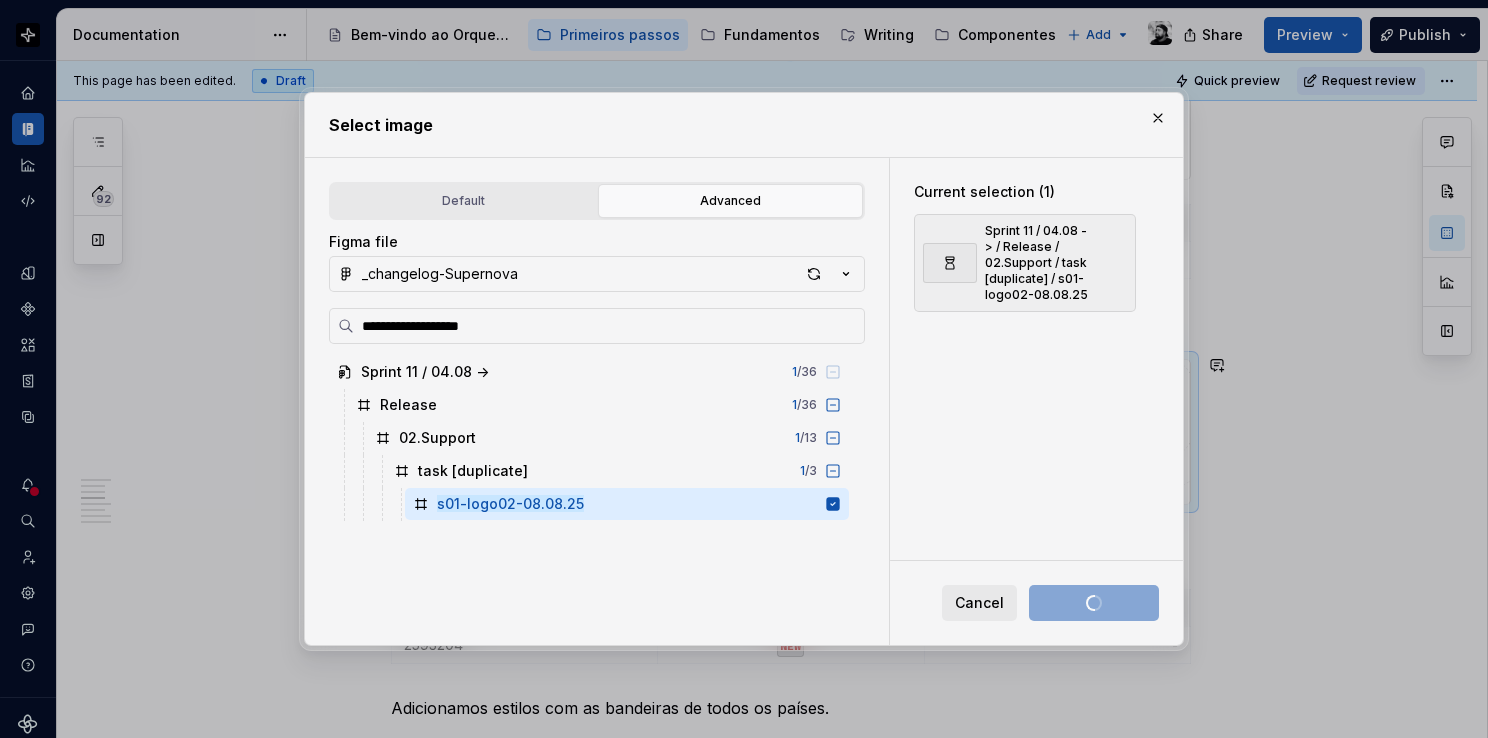 type on "*" 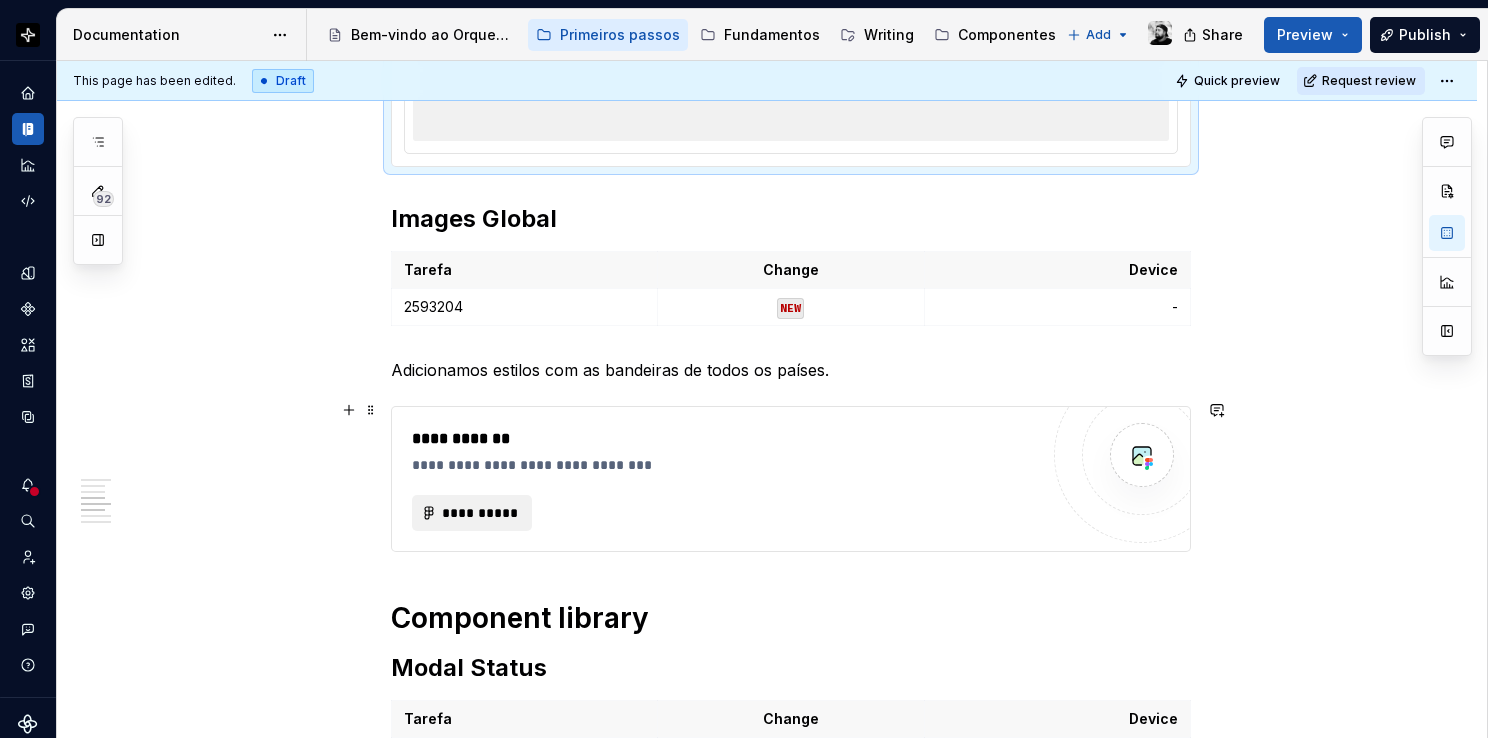 scroll, scrollTop: 1900, scrollLeft: 0, axis: vertical 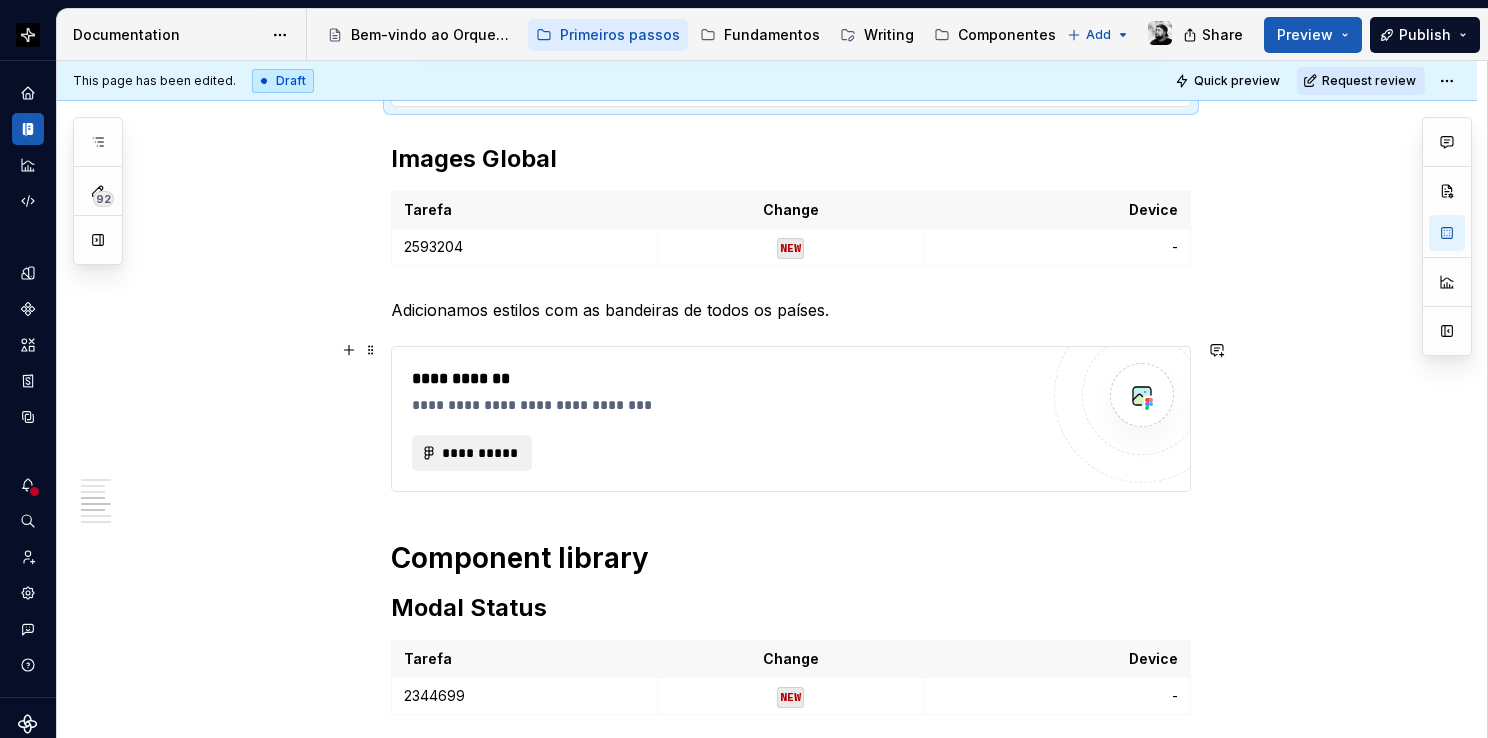 click on "**********" at bounding box center (725, 405) 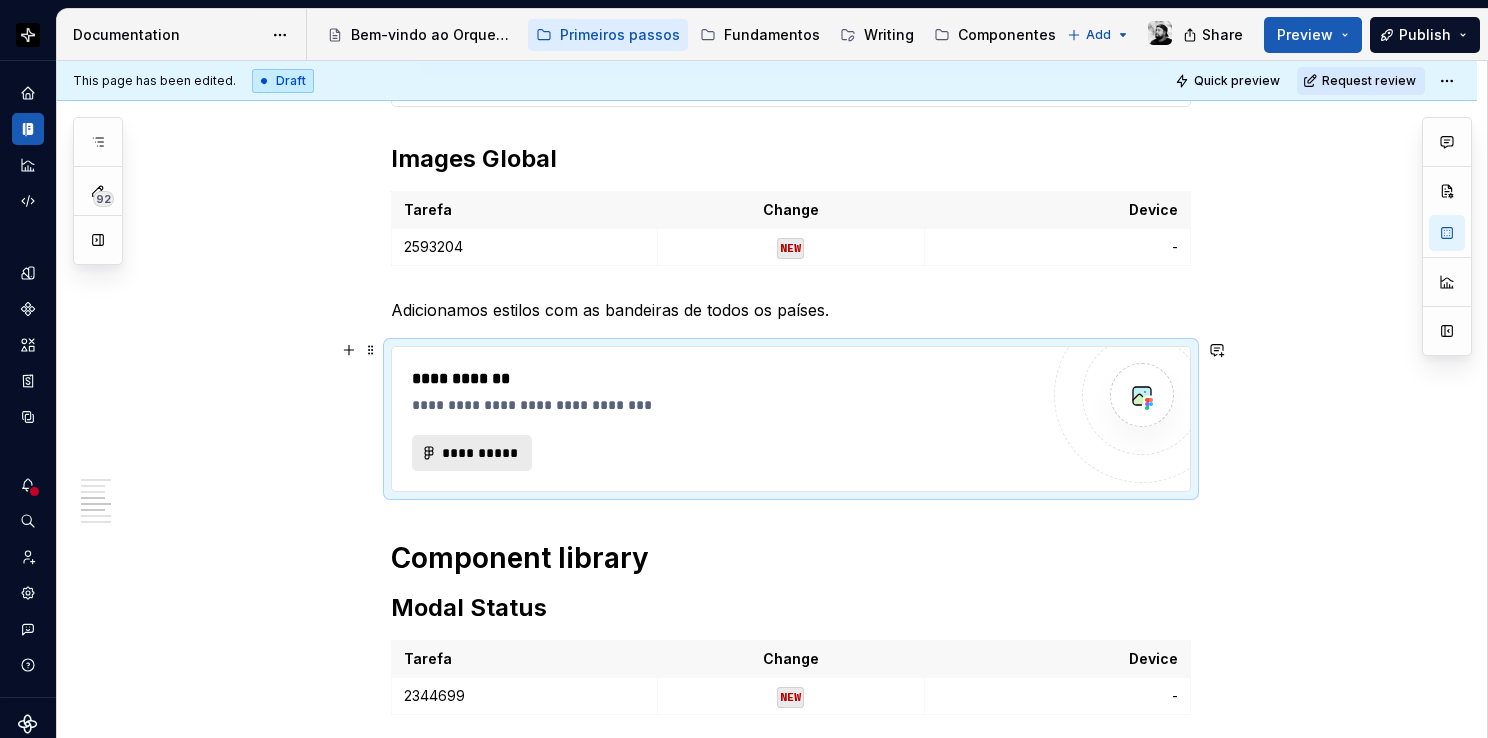 click on "**********" at bounding box center [480, 453] 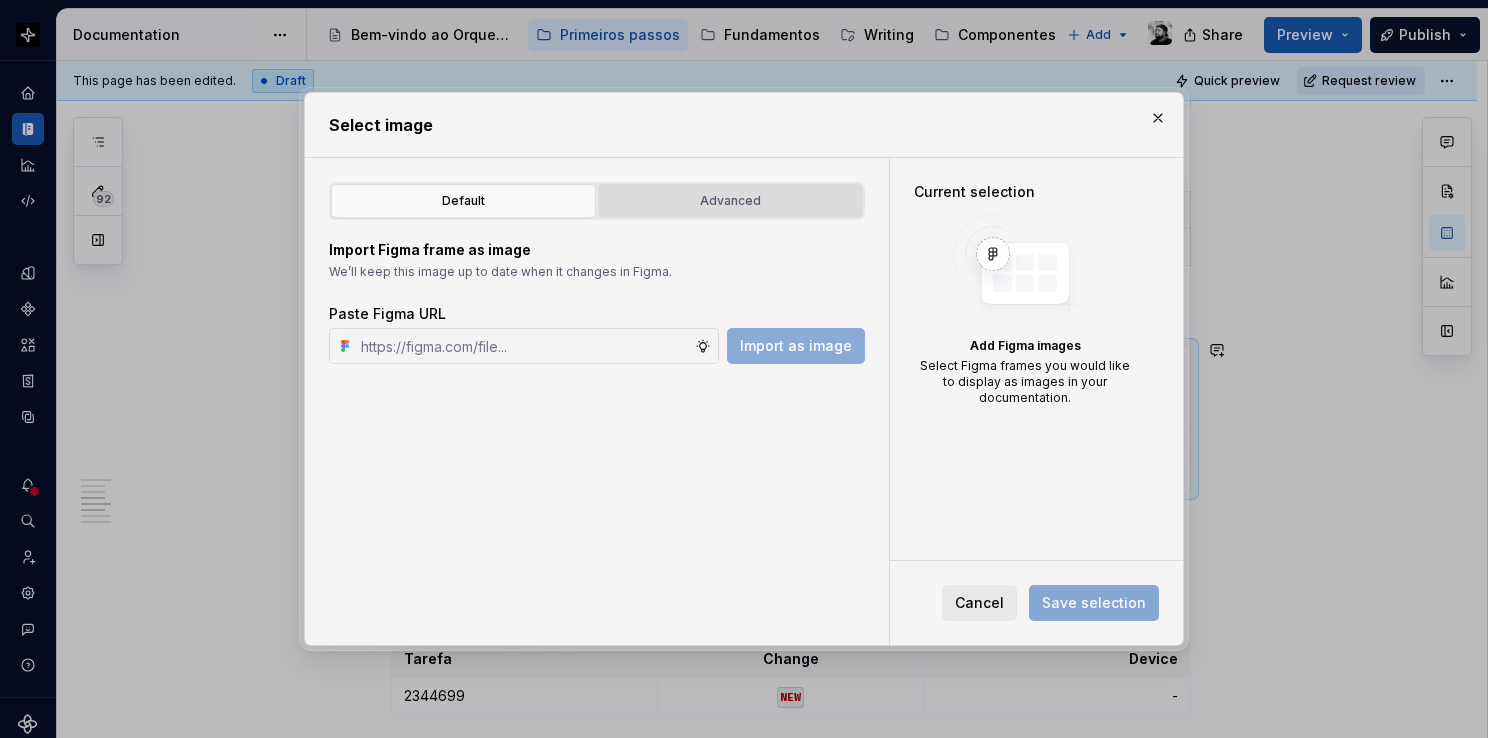 click on "Advanced" at bounding box center (730, 201) 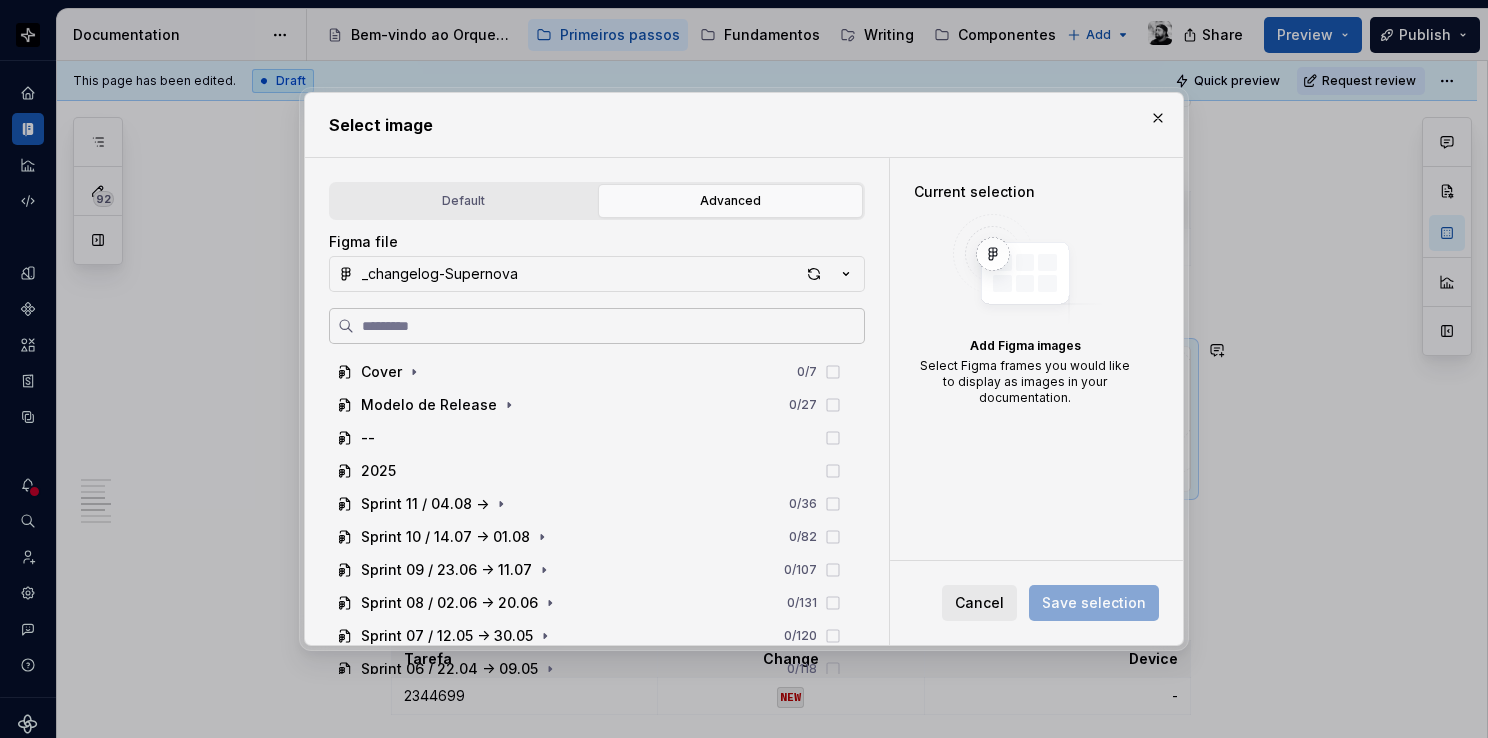 click at bounding box center [609, 326] 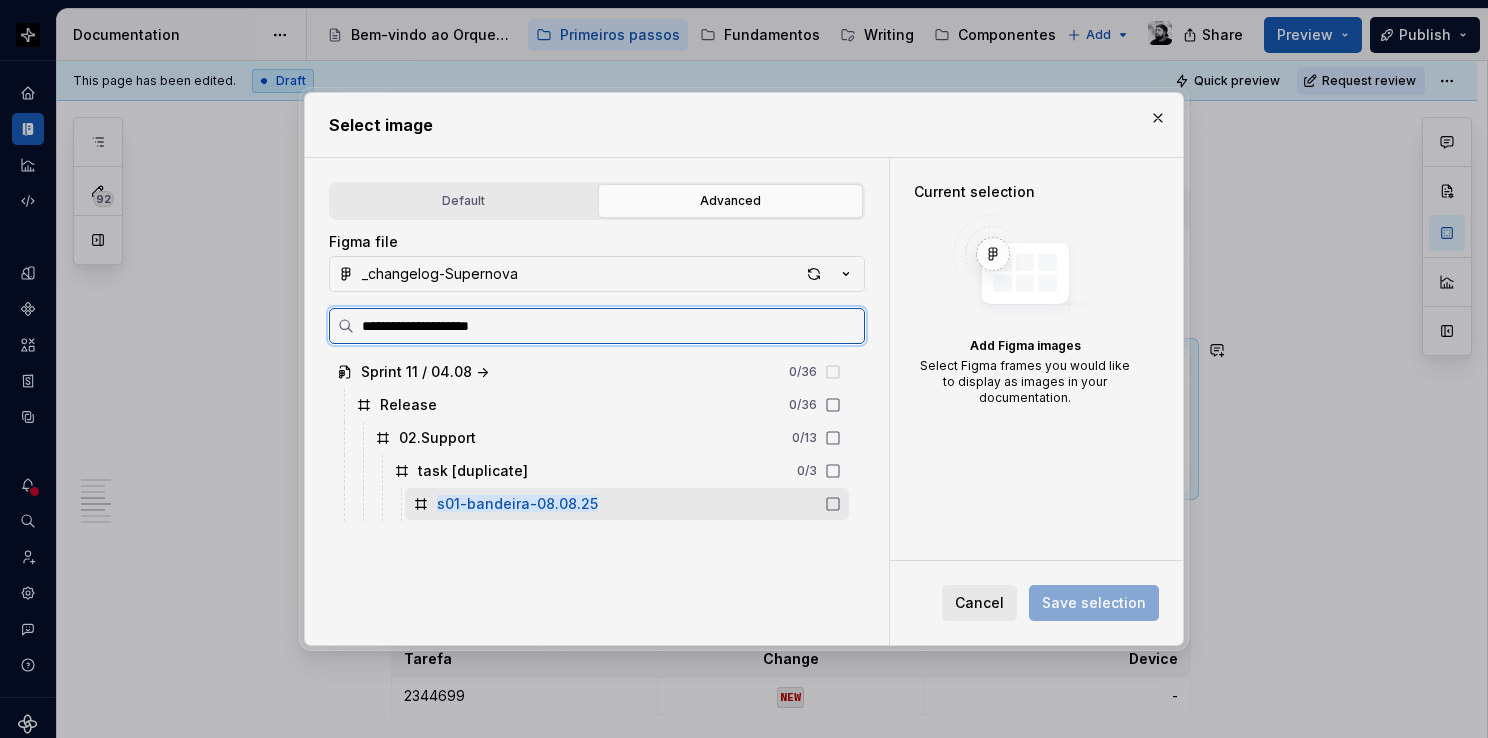 click on "s01-bandeira-08.08.25" at bounding box center [627, 504] 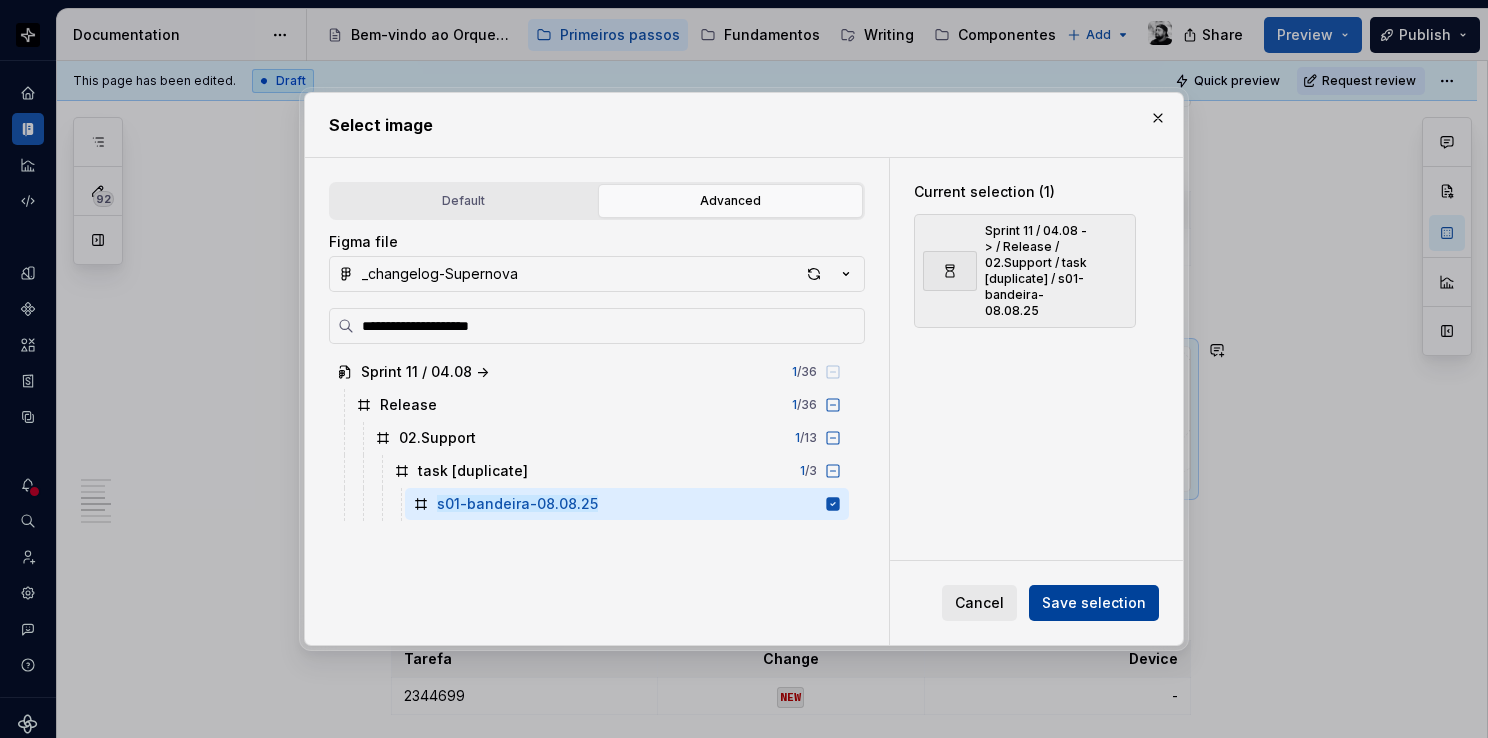 click on "Save selection" at bounding box center [1094, 603] 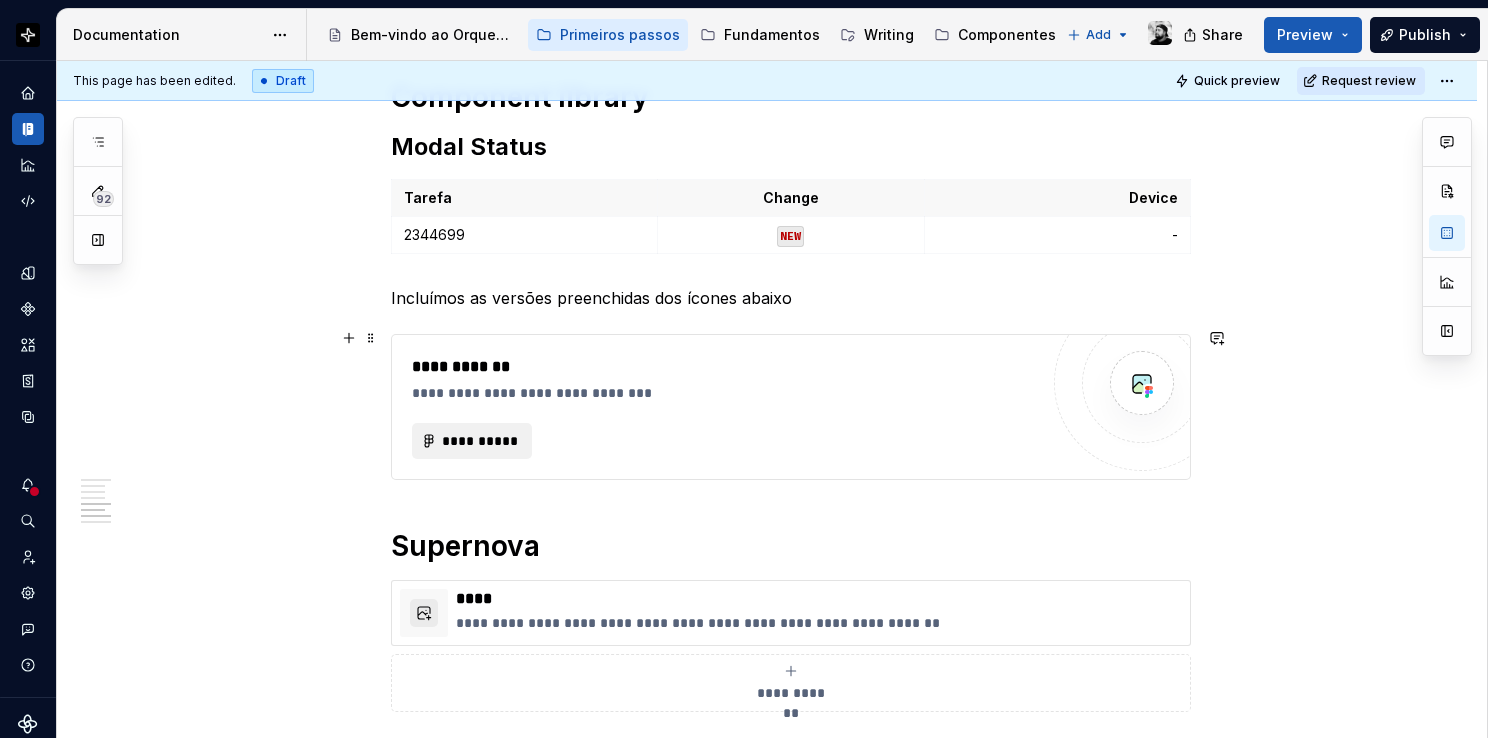 scroll, scrollTop: 2800, scrollLeft: 0, axis: vertical 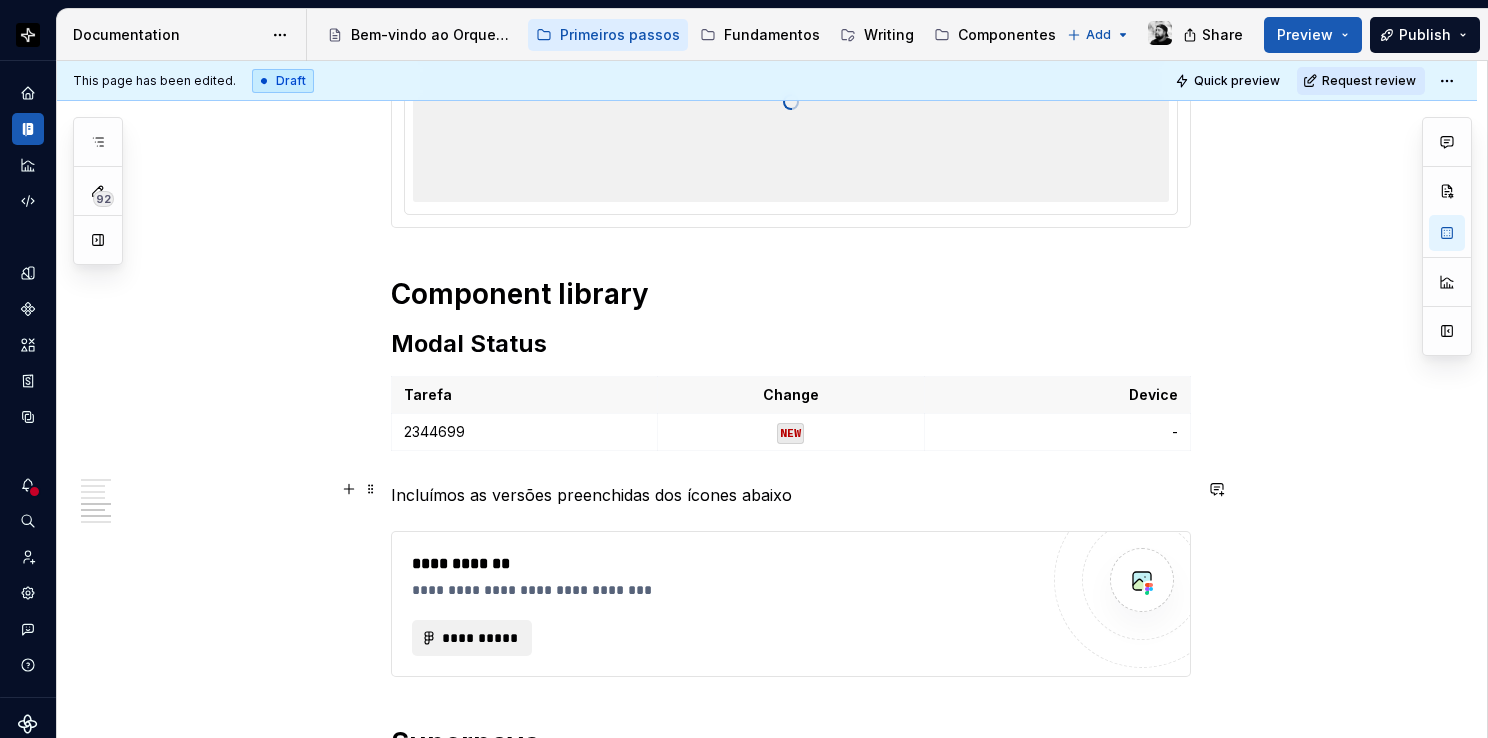 click on "Incluímos as versões preenchidas dos ícones abaixo" at bounding box center [791, 495] 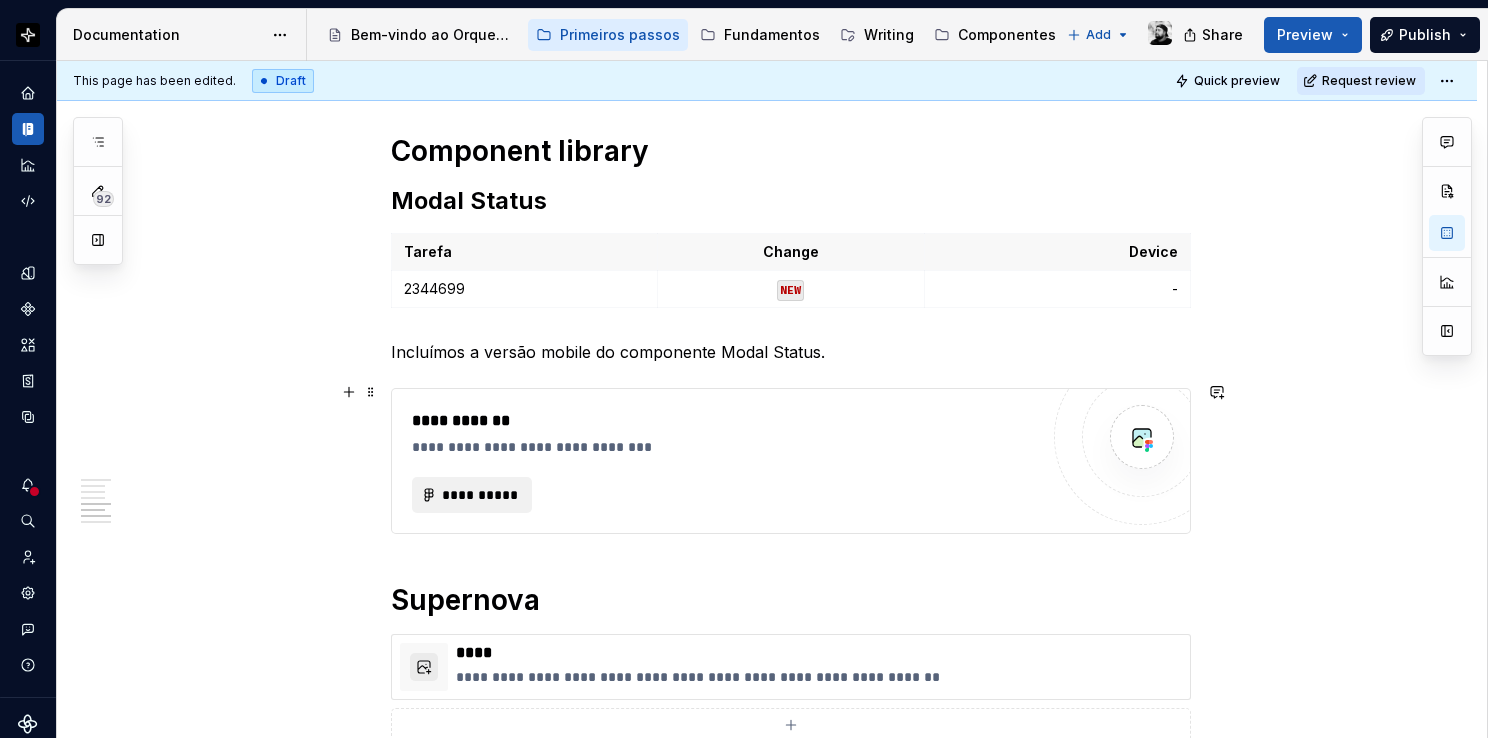 scroll, scrollTop: 3000, scrollLeft: 0, axis: vertical 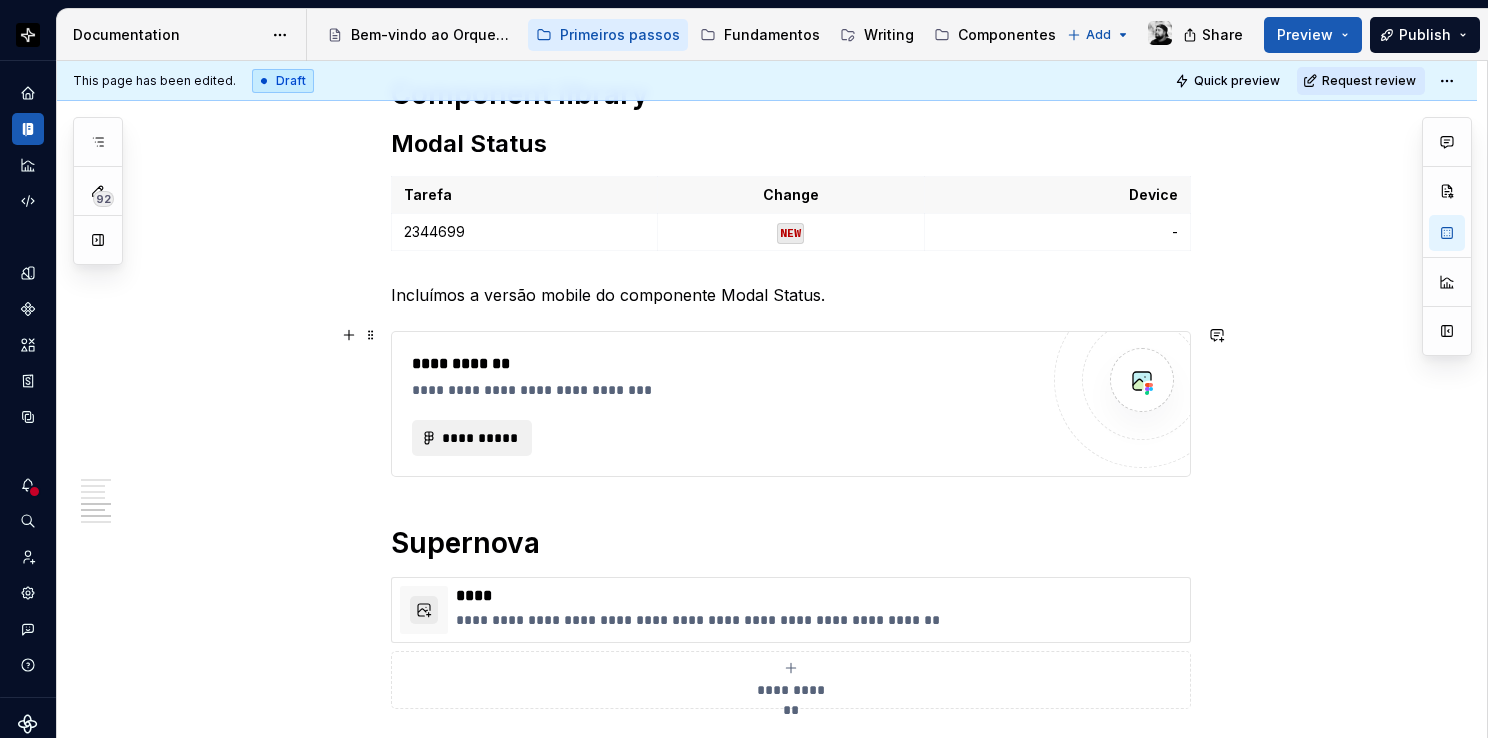 drag, startPoint x: 533, startPoint y: 379, endPoint x: 523, endPoint y: 399, distance: 22.36068 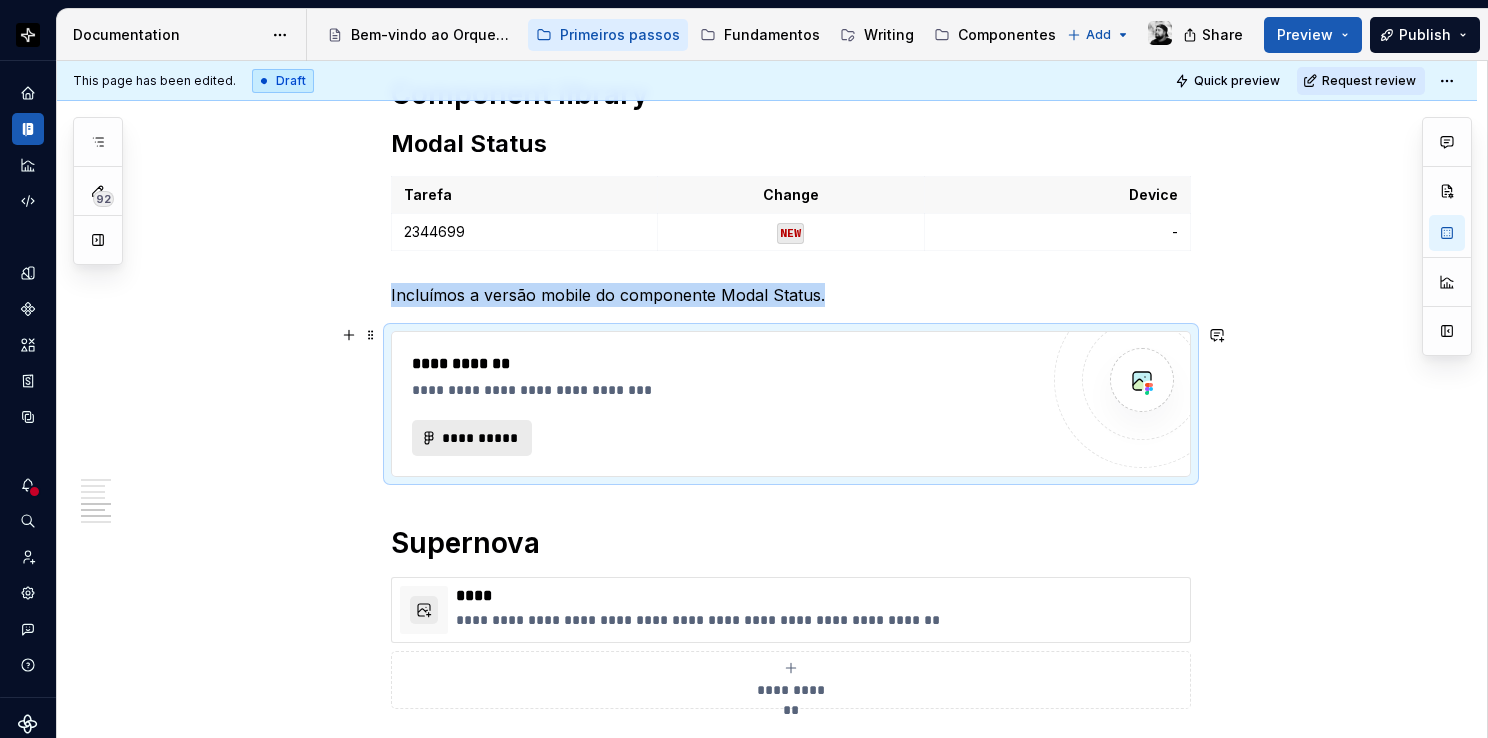 click on "**********" at bounding box center [472, 438] 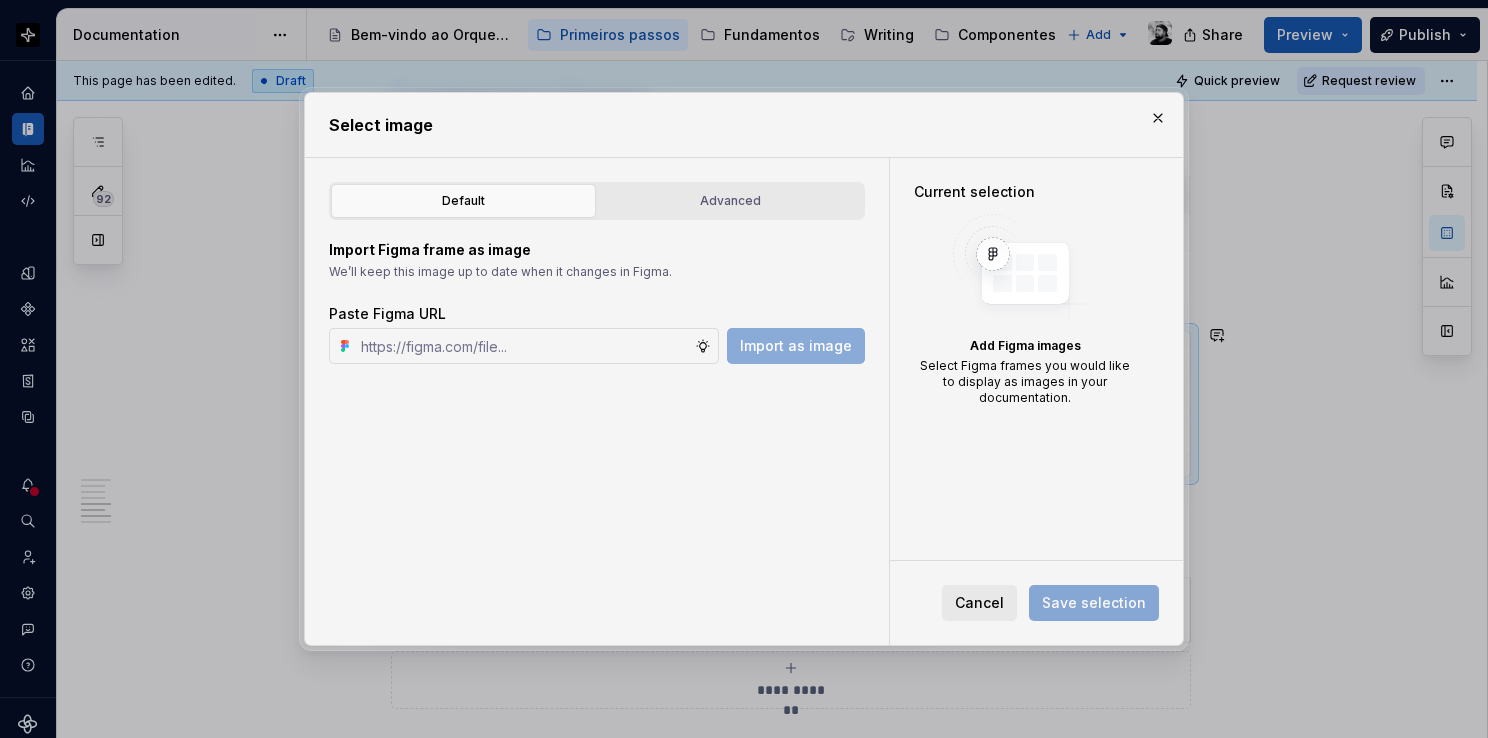 type on "*" 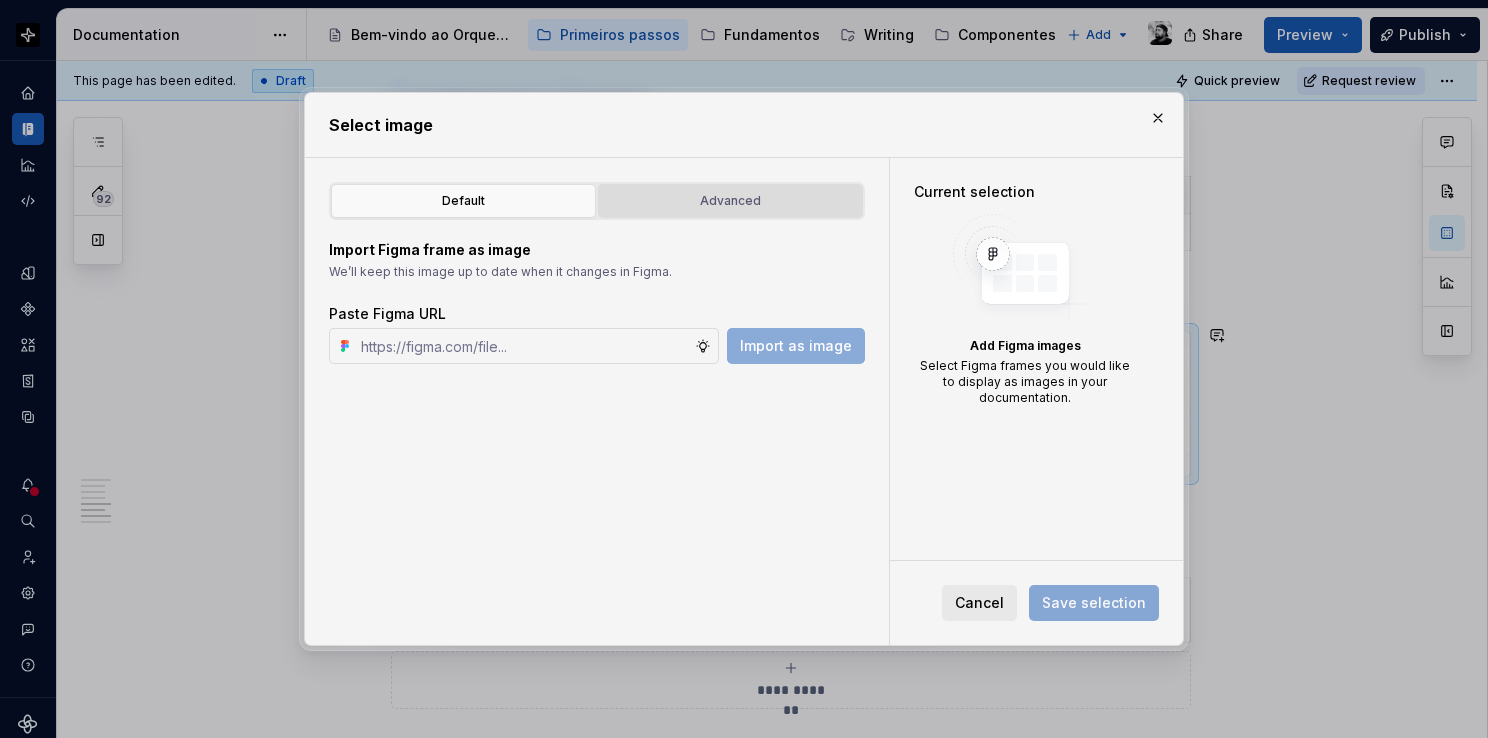 click on "Advanced" at bounding box center [730, 201] 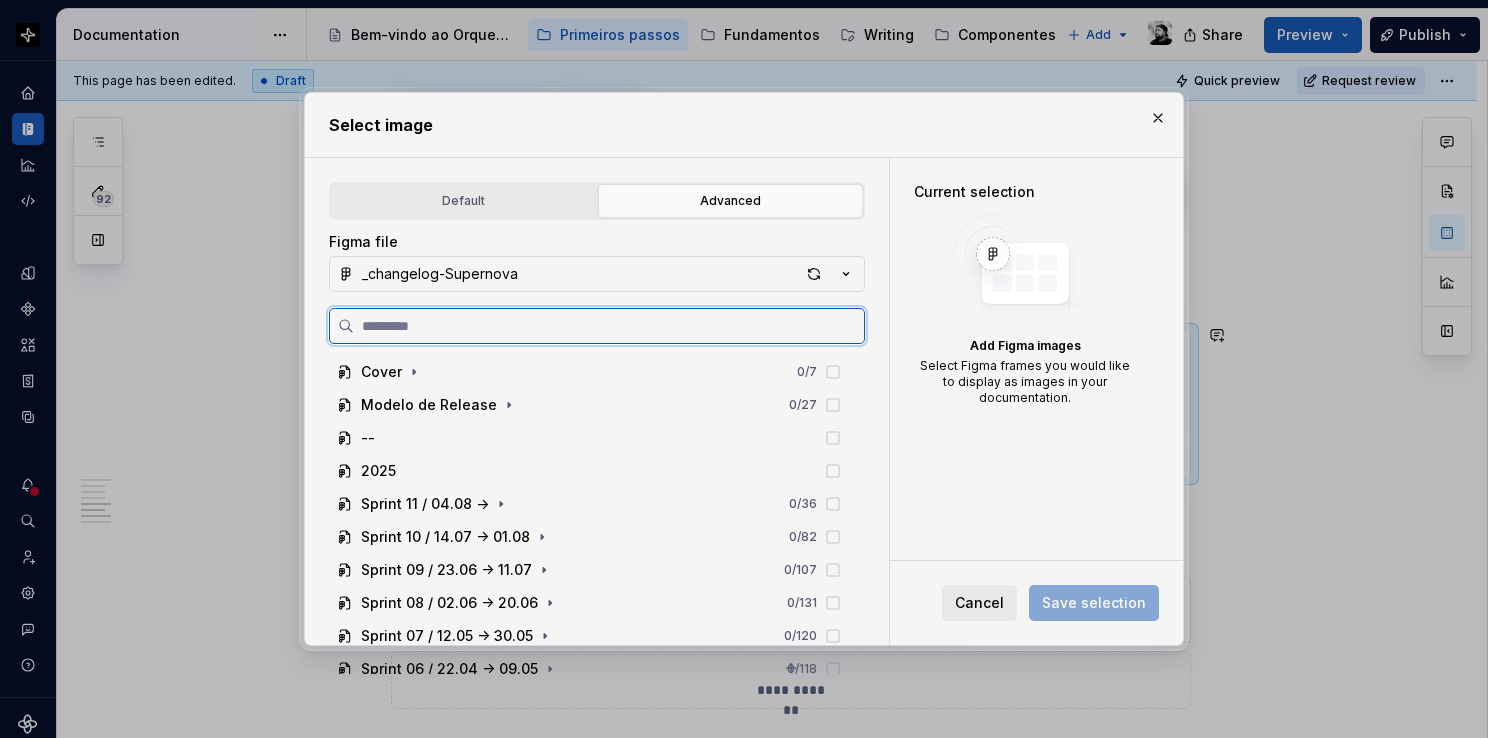 click at bounding box center (609, 326) 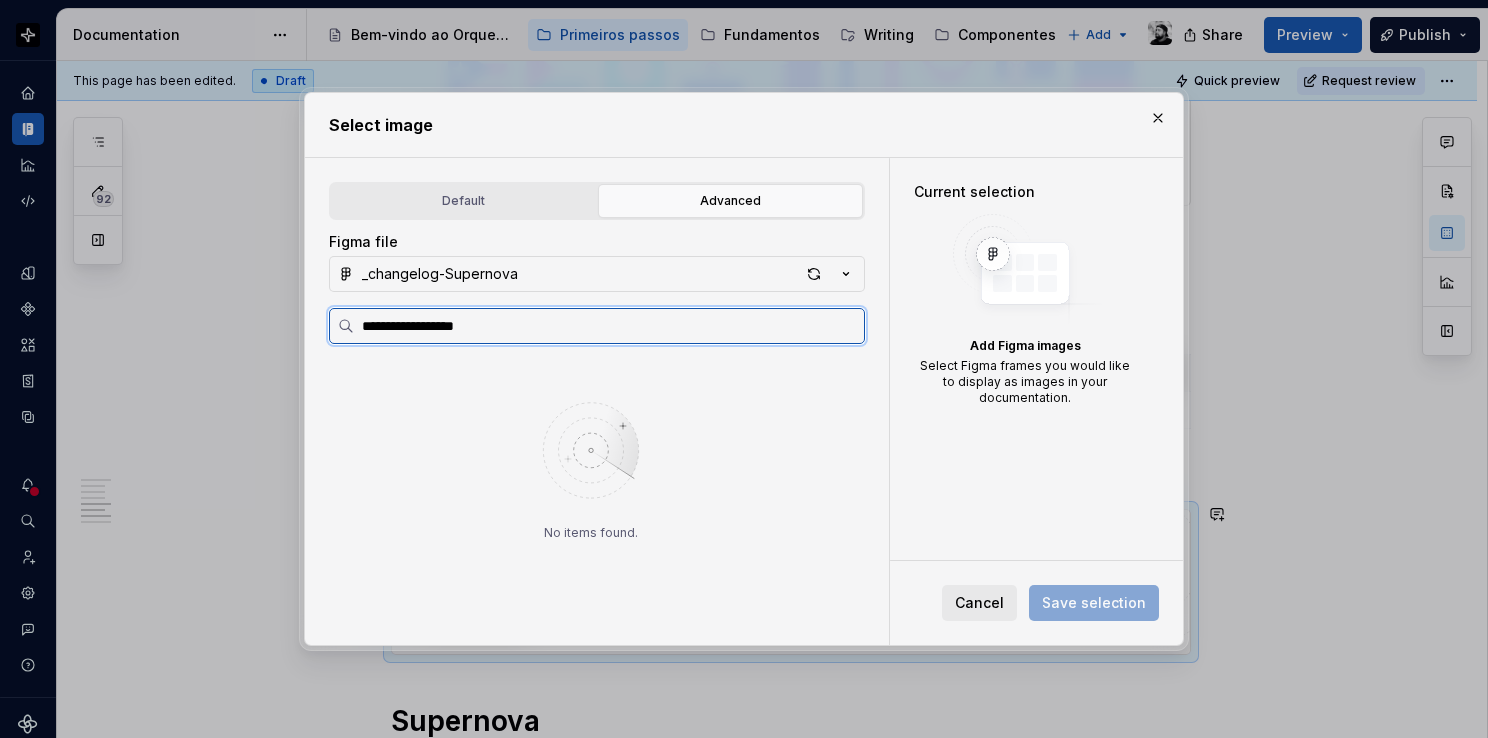 scroll, scrollTop: 3178, scrollLeft: 0, axis: vertical 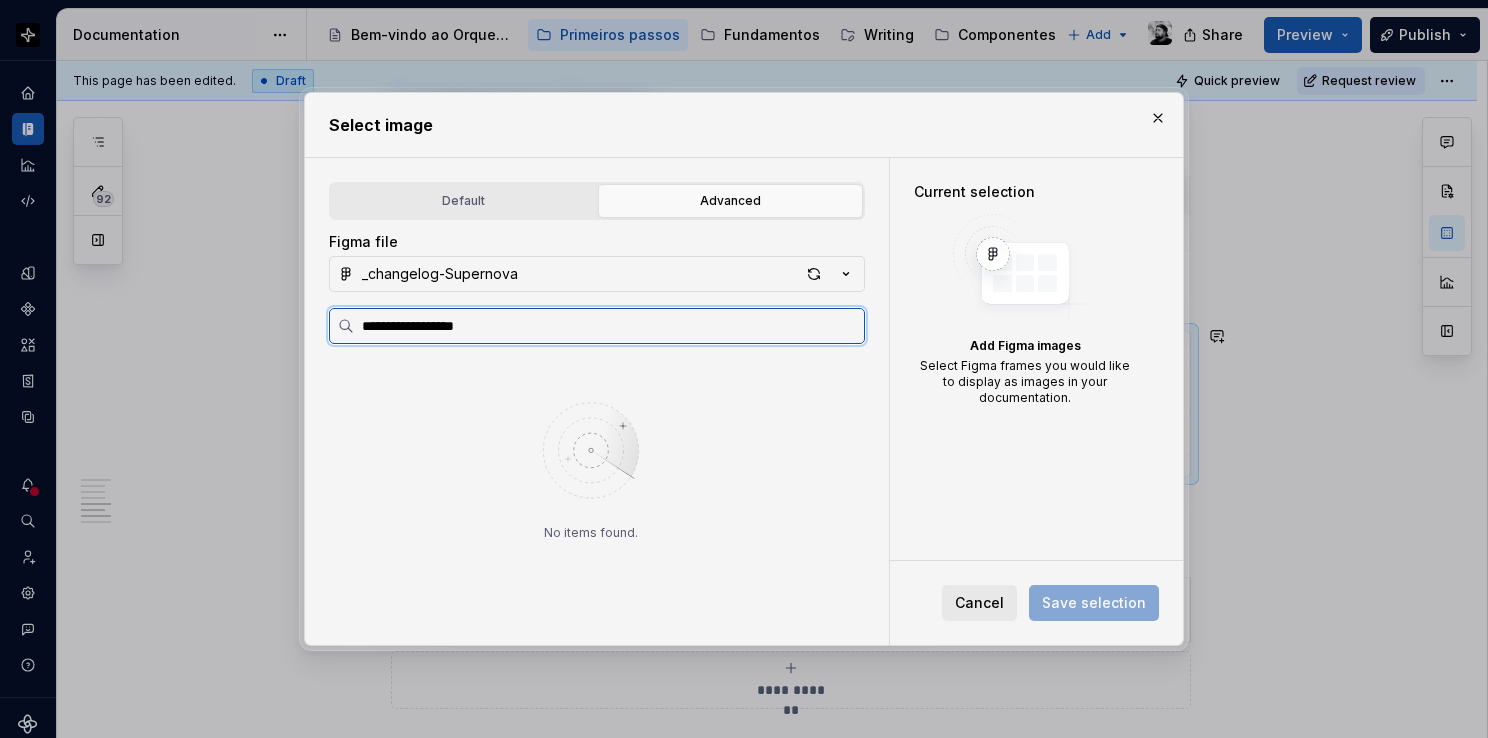 click on "**********" at bounding box center (609, 326) 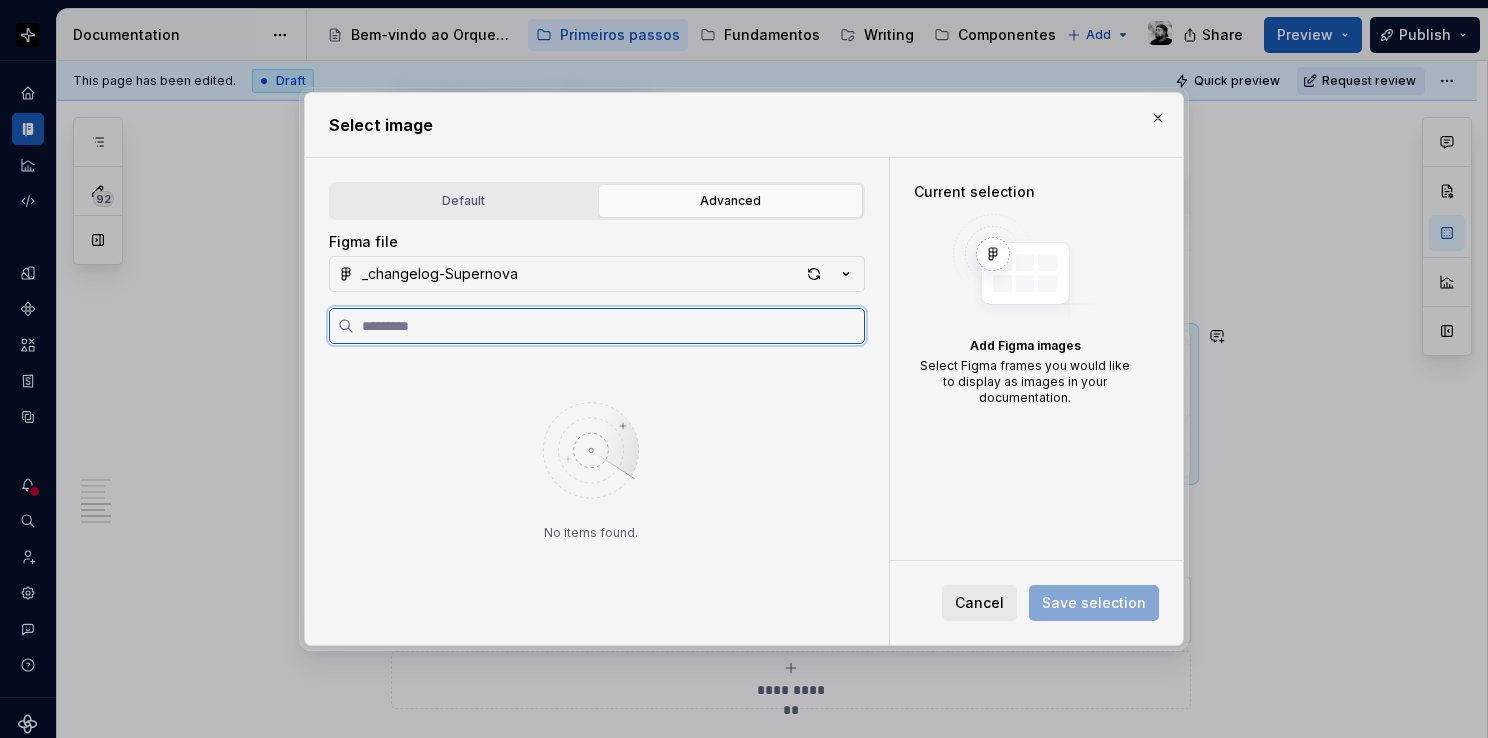 type 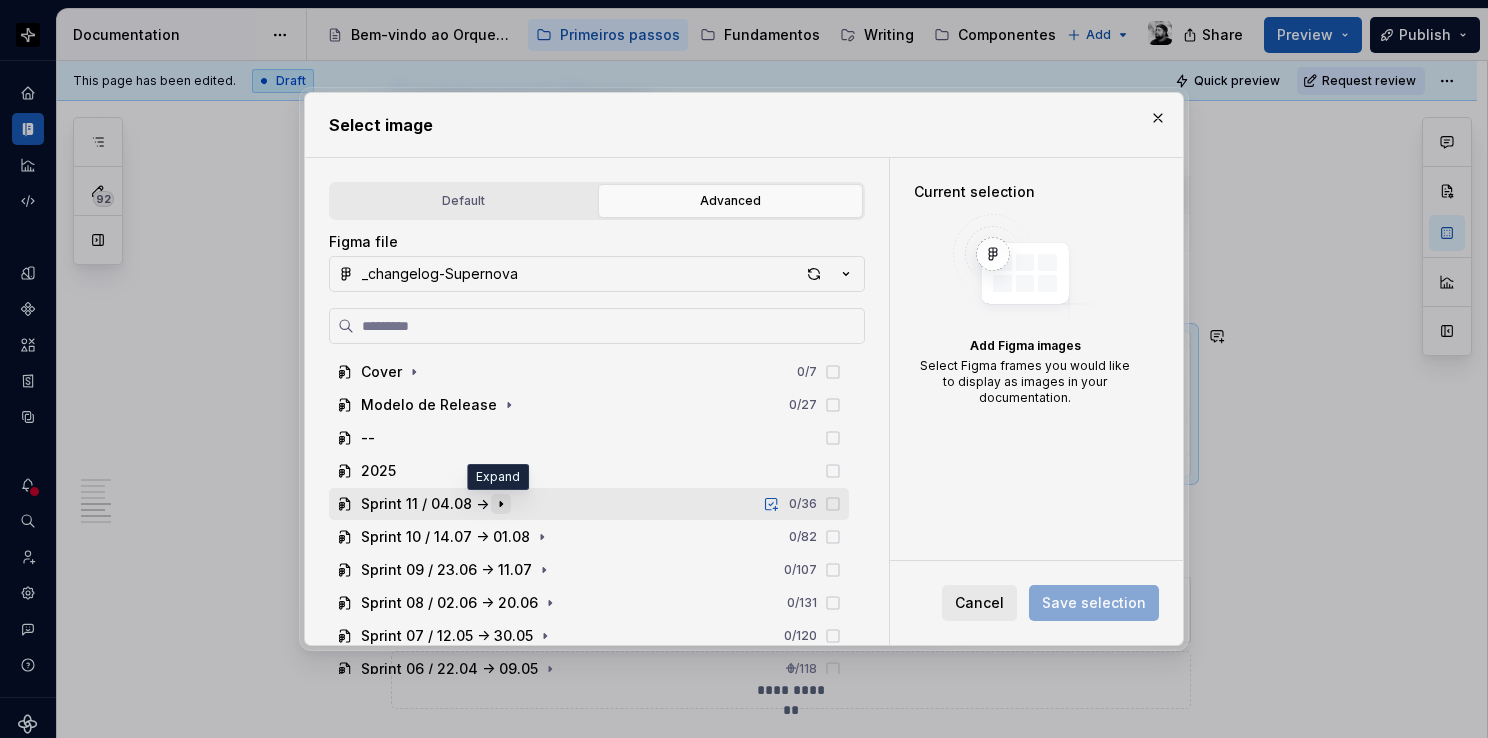 click 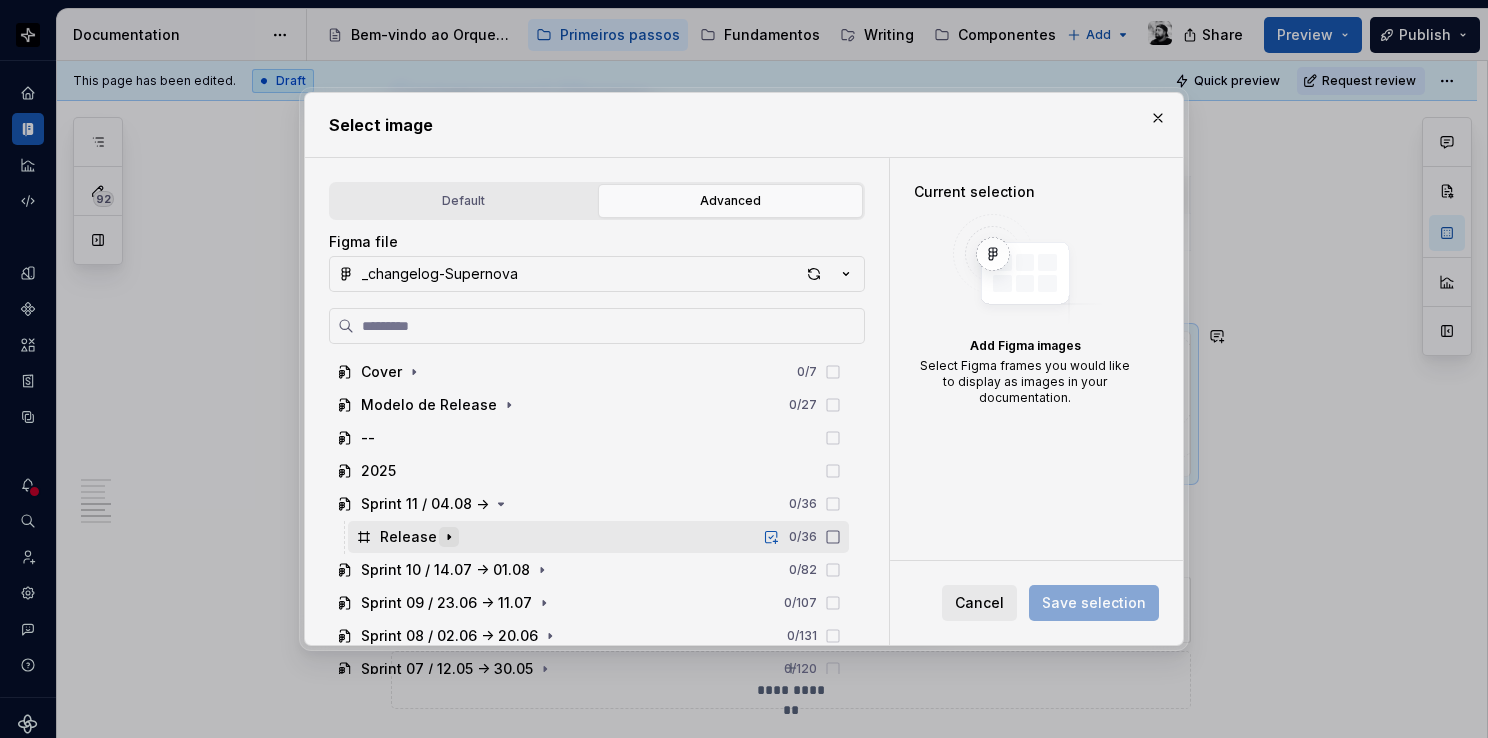 click 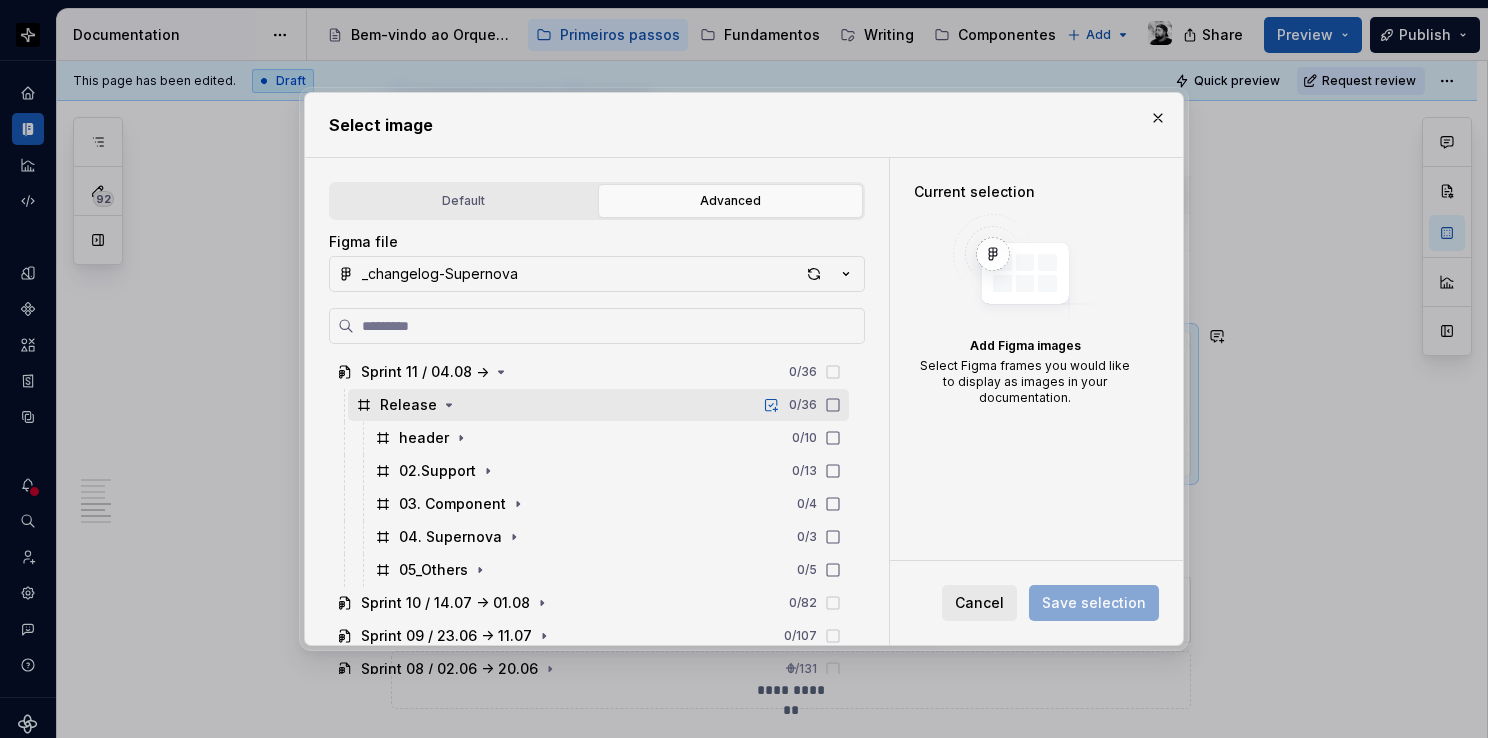 scroll, scrollTop: 200, scrollLeft: 0, axis: vertical 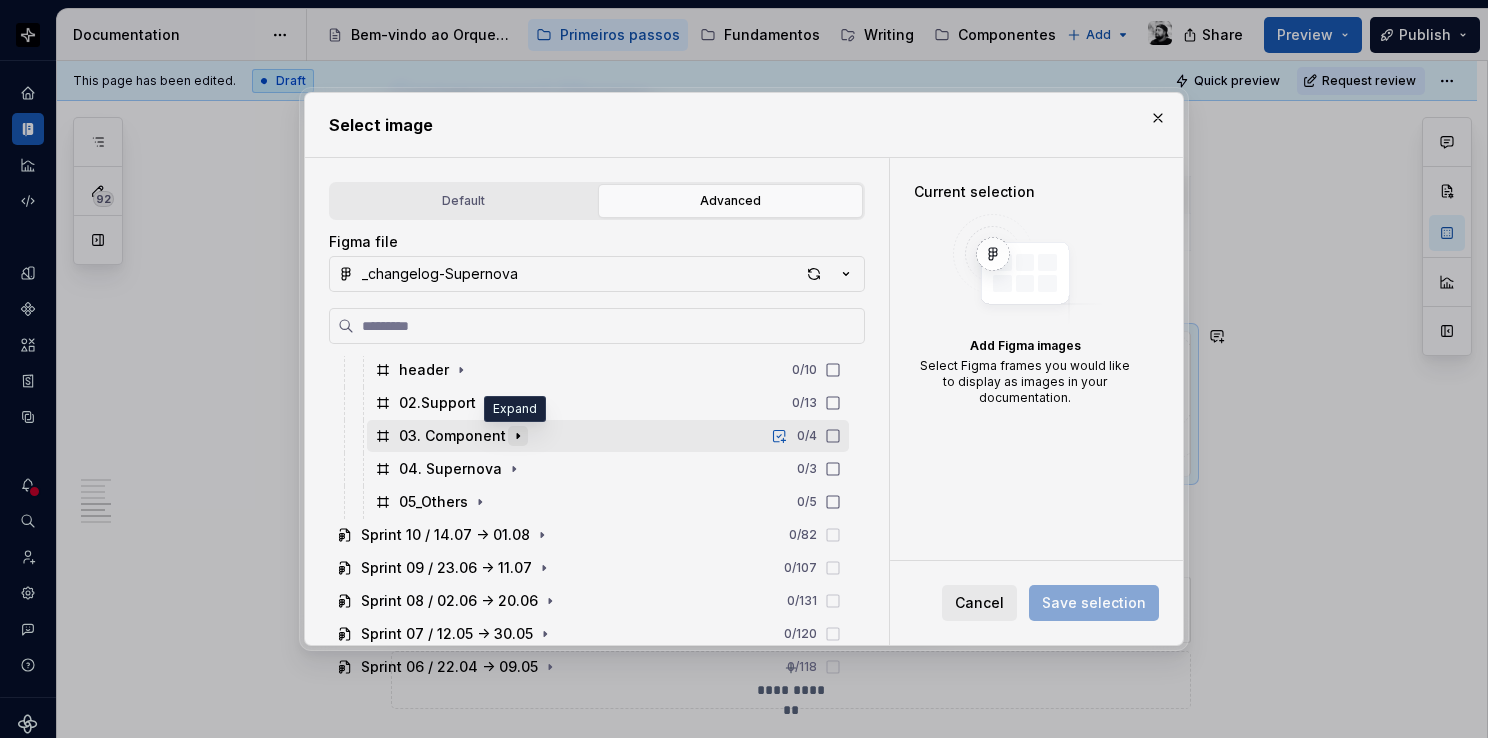 click 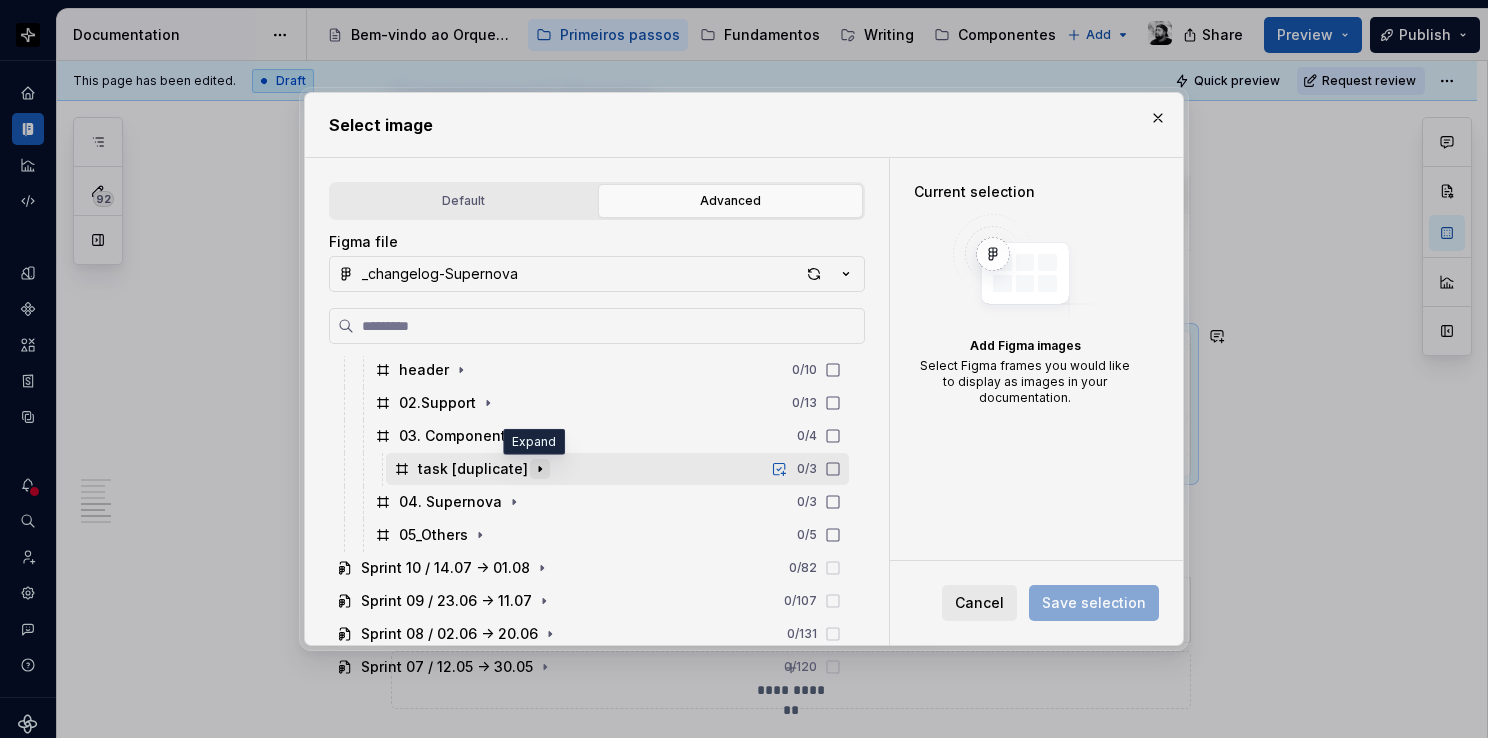 click 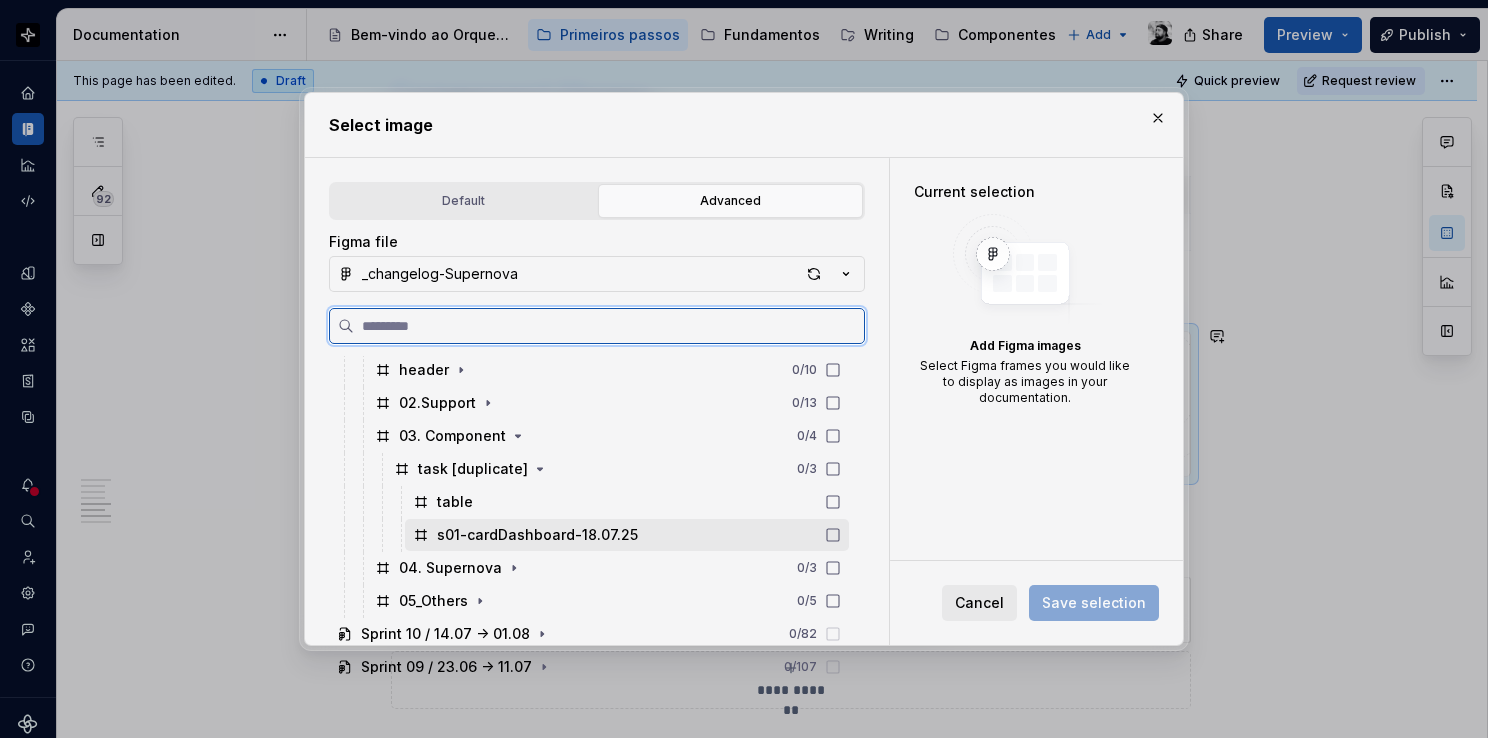 click on "s01-cardDashboard-18.07.25" at bounding box center [537, 535] 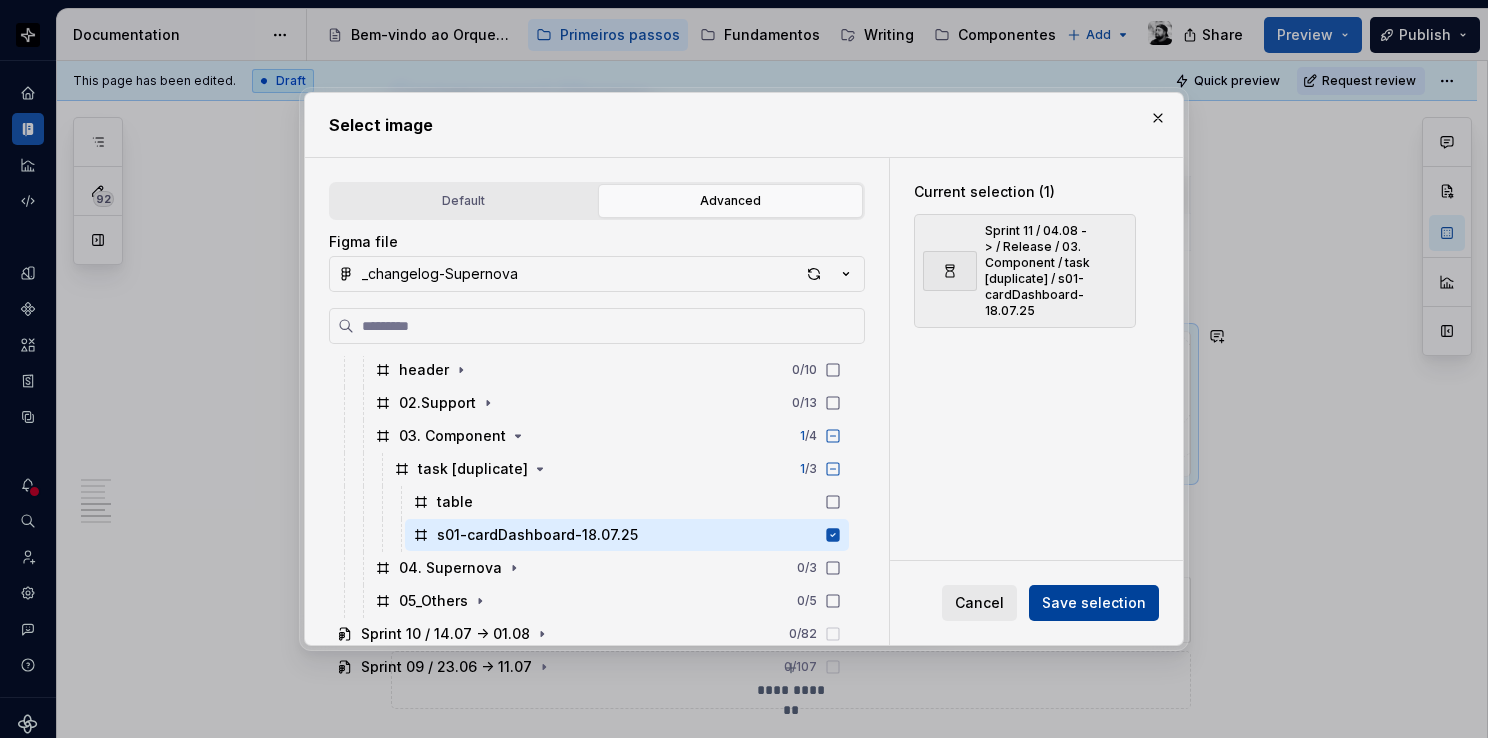 click on "Save selection" at bounding box center [1094, 603] 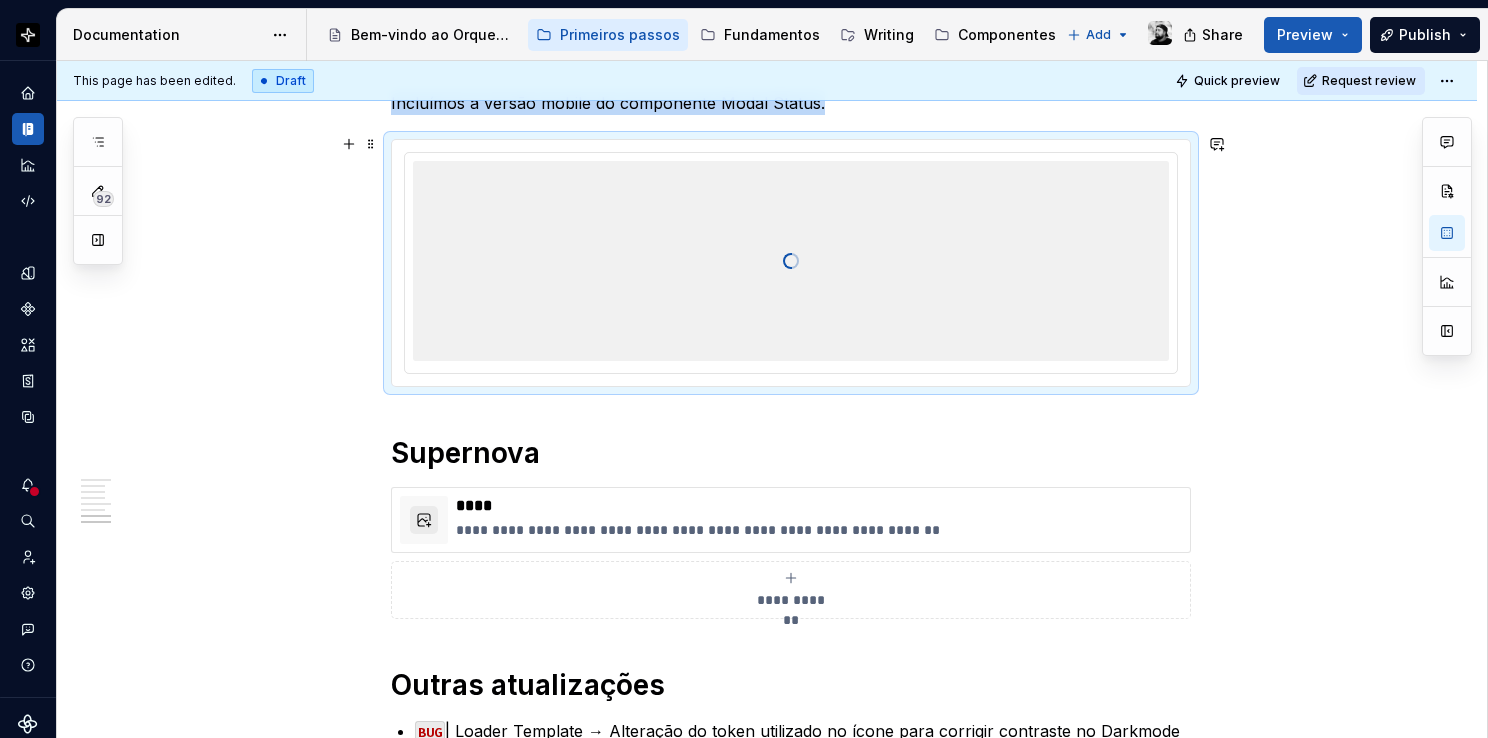 scroll, scrollTop: 3378, scrollLeft: 0, axis: vertical 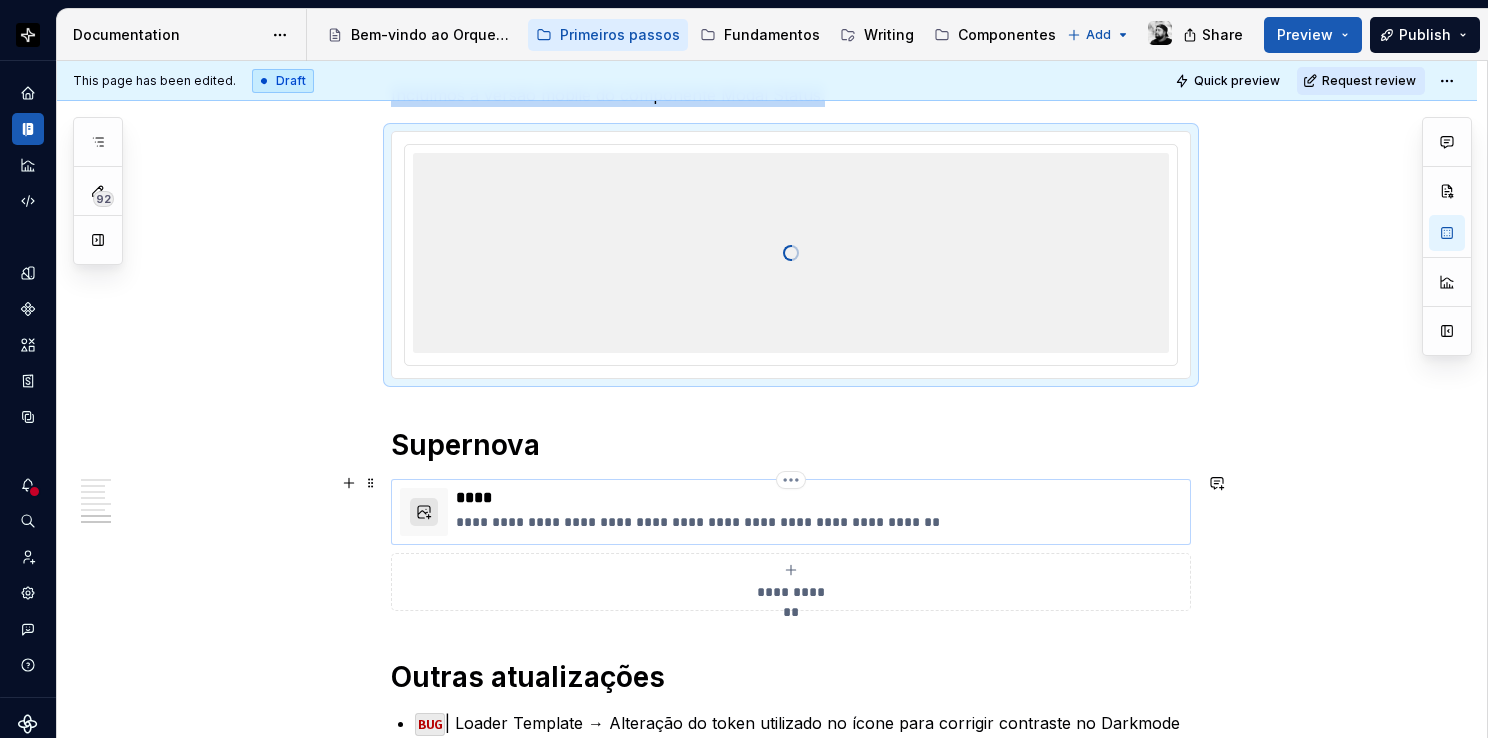 click at bounding box center [424, 512] 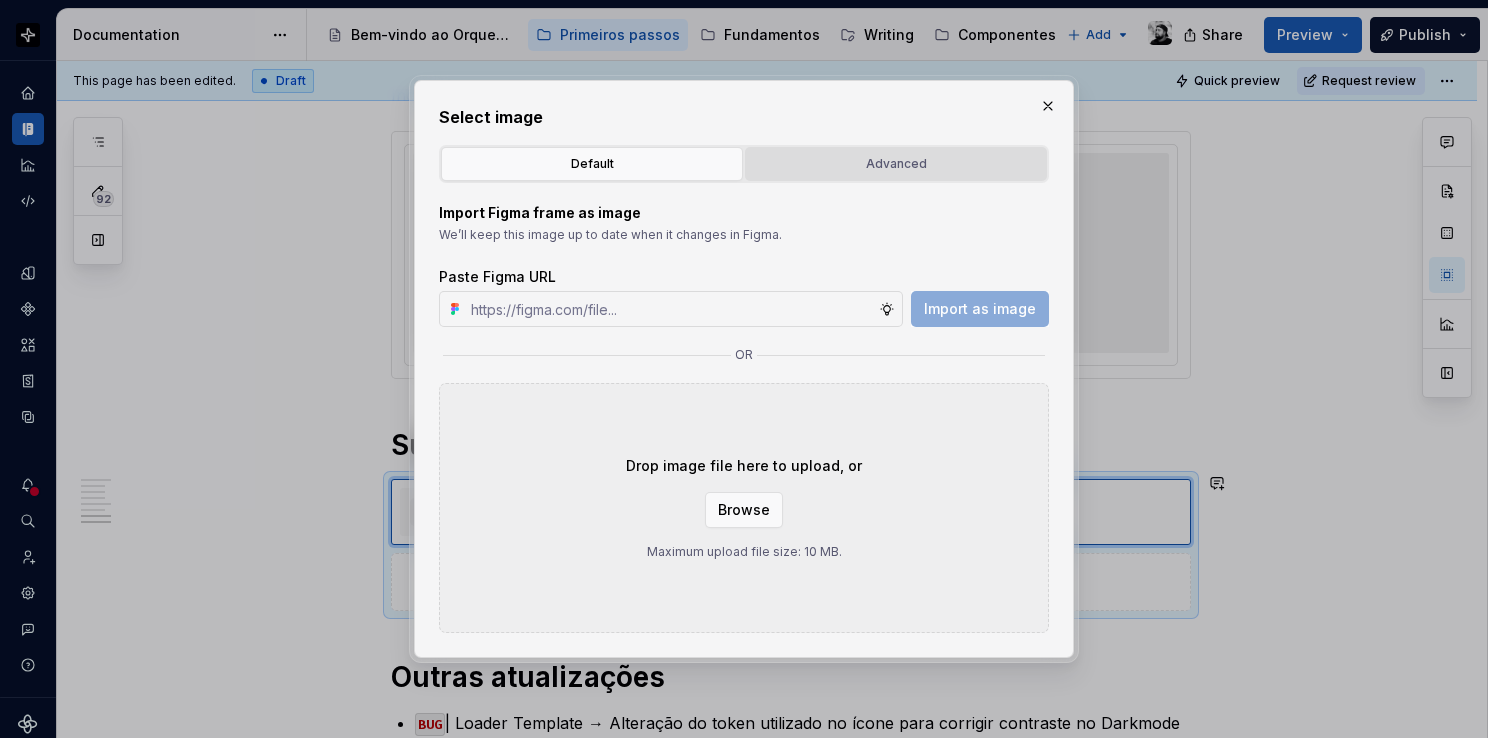 click on "Advanced" at bounding box center [896, 164] 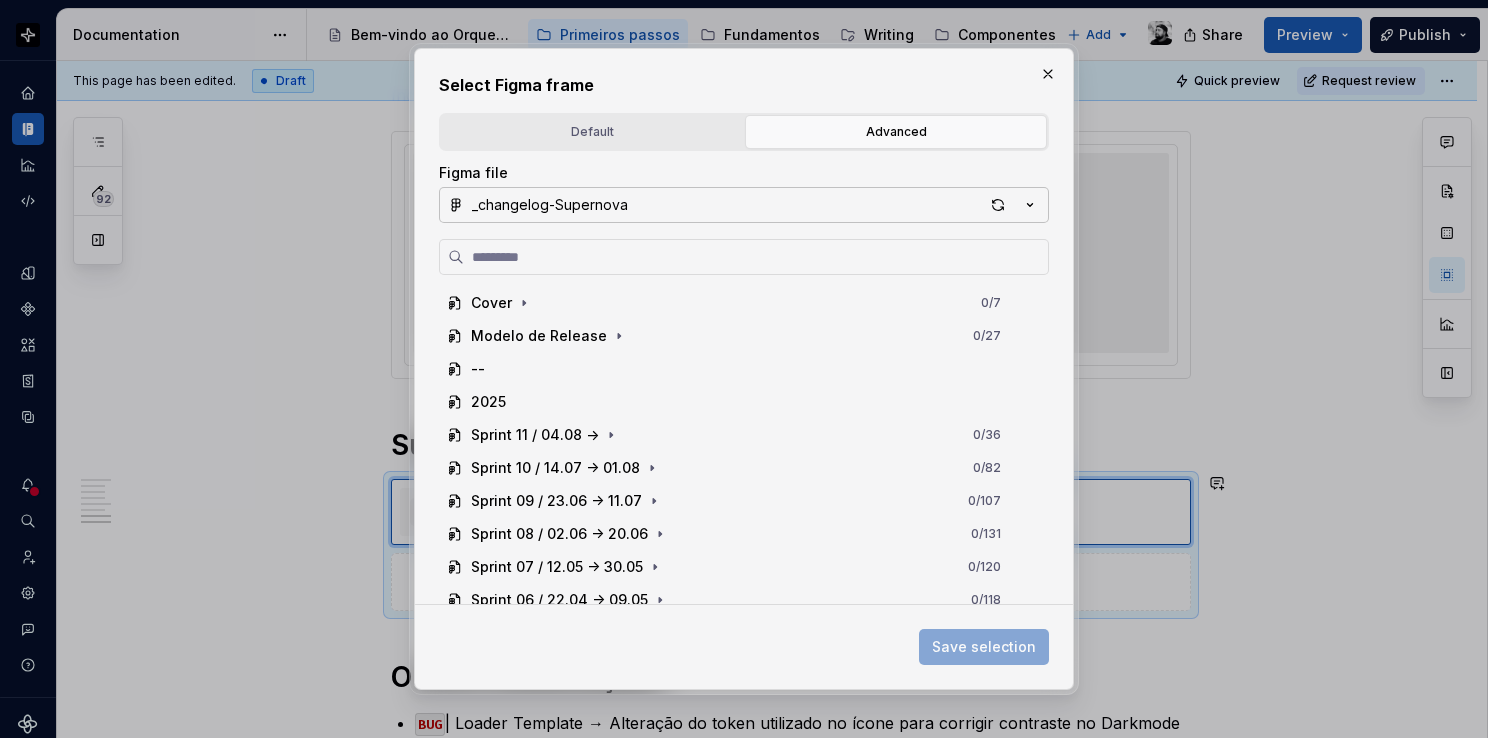 click on "_changelog-Supernova" at bounding box center [744, 205] 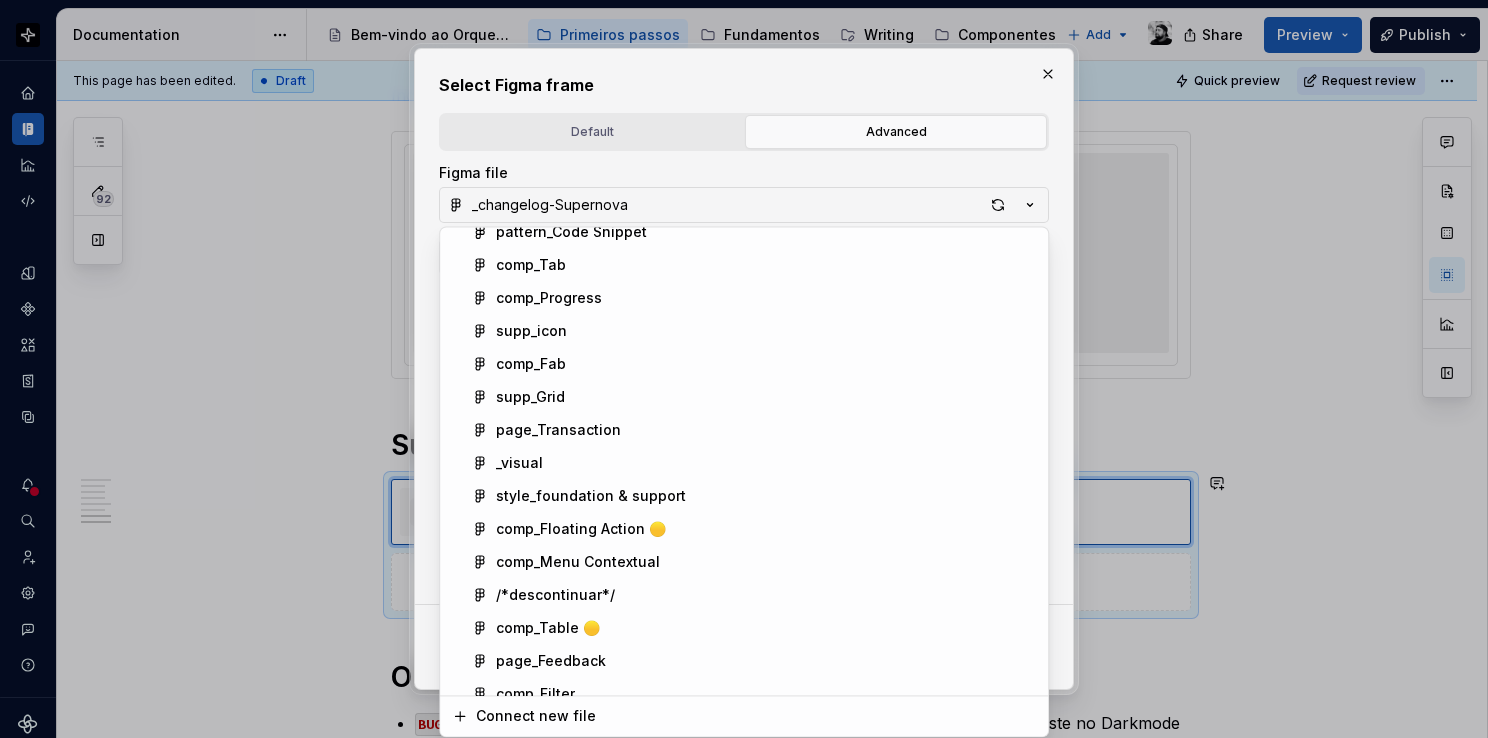 scroll, scrollTop: 800, scrollLeft: 0, axis: vertical 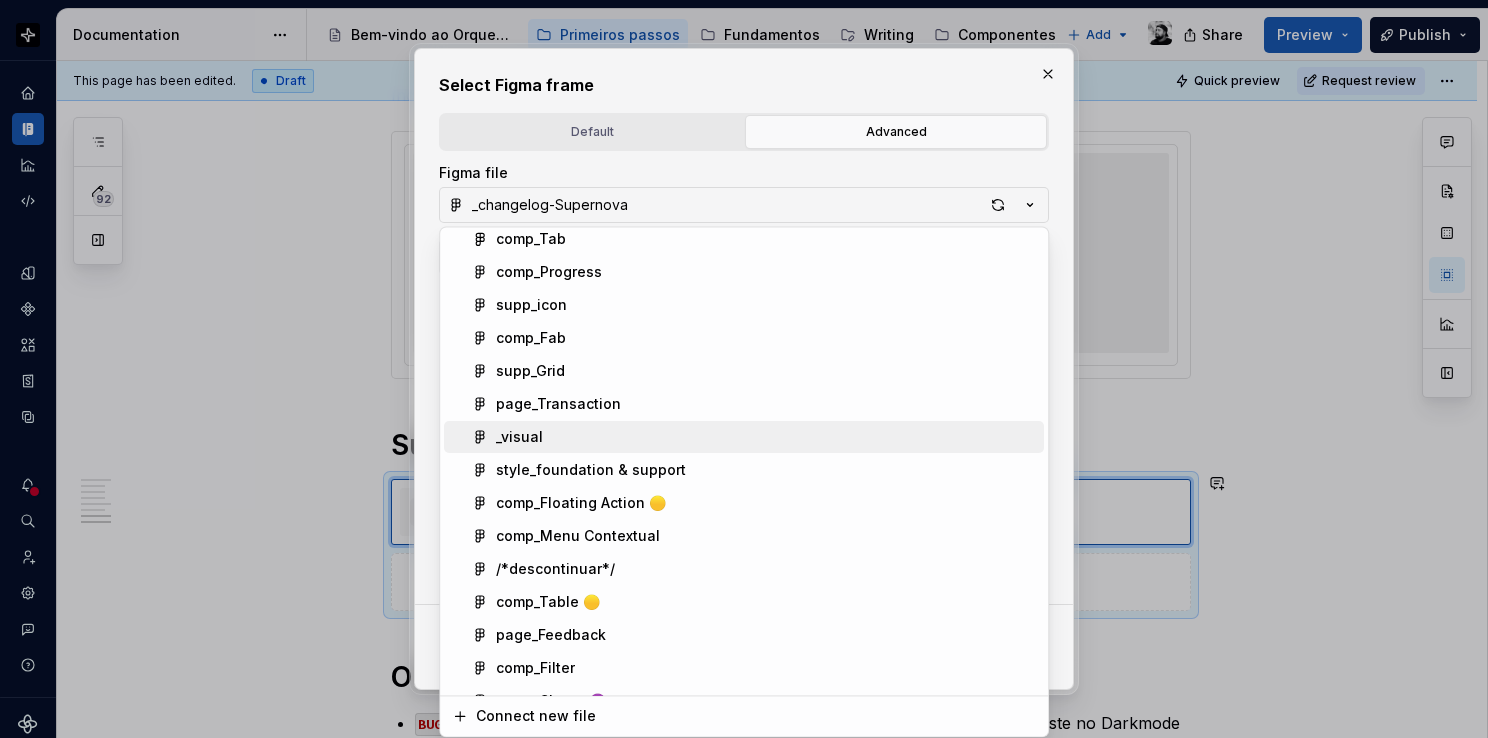 click on "_visual" at bounding box center [766, 437] 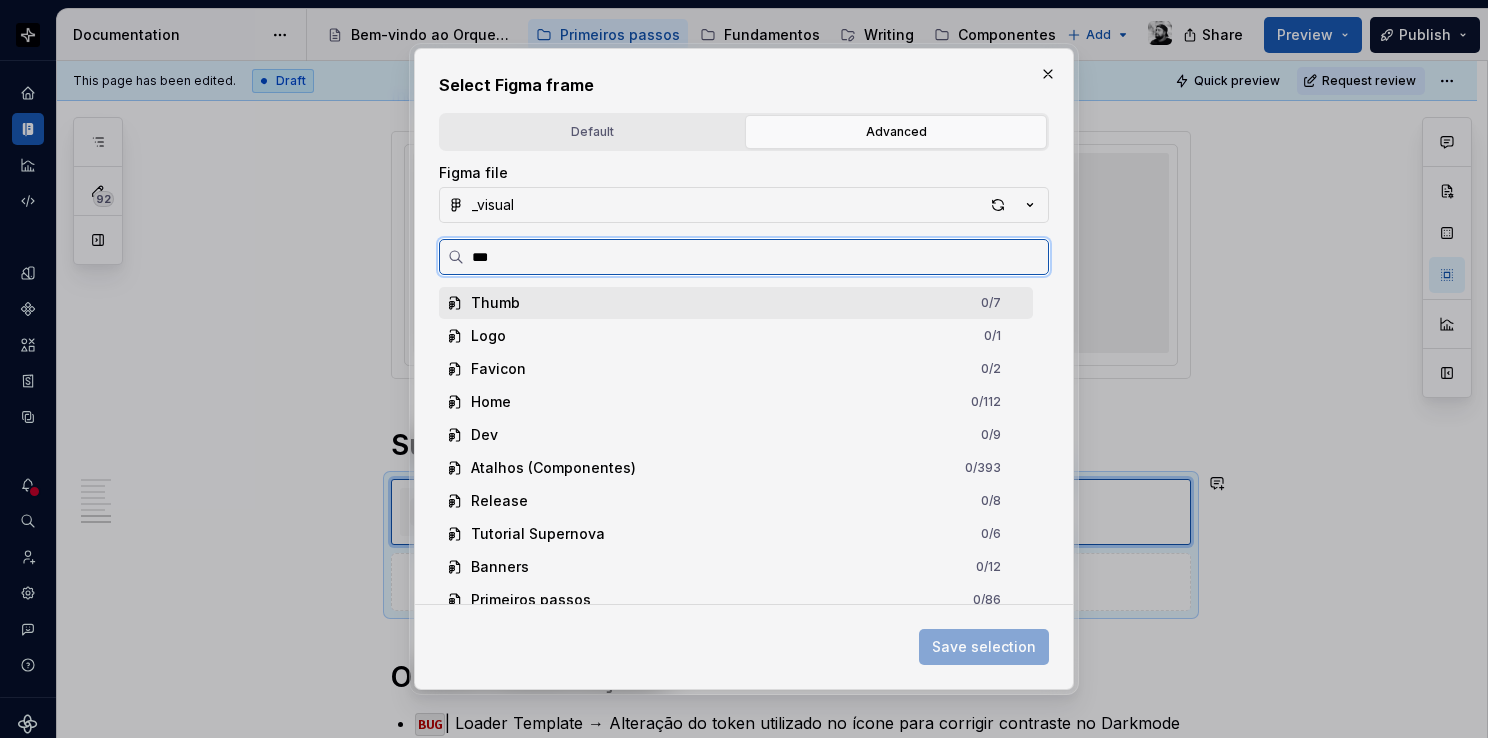 type on "****" 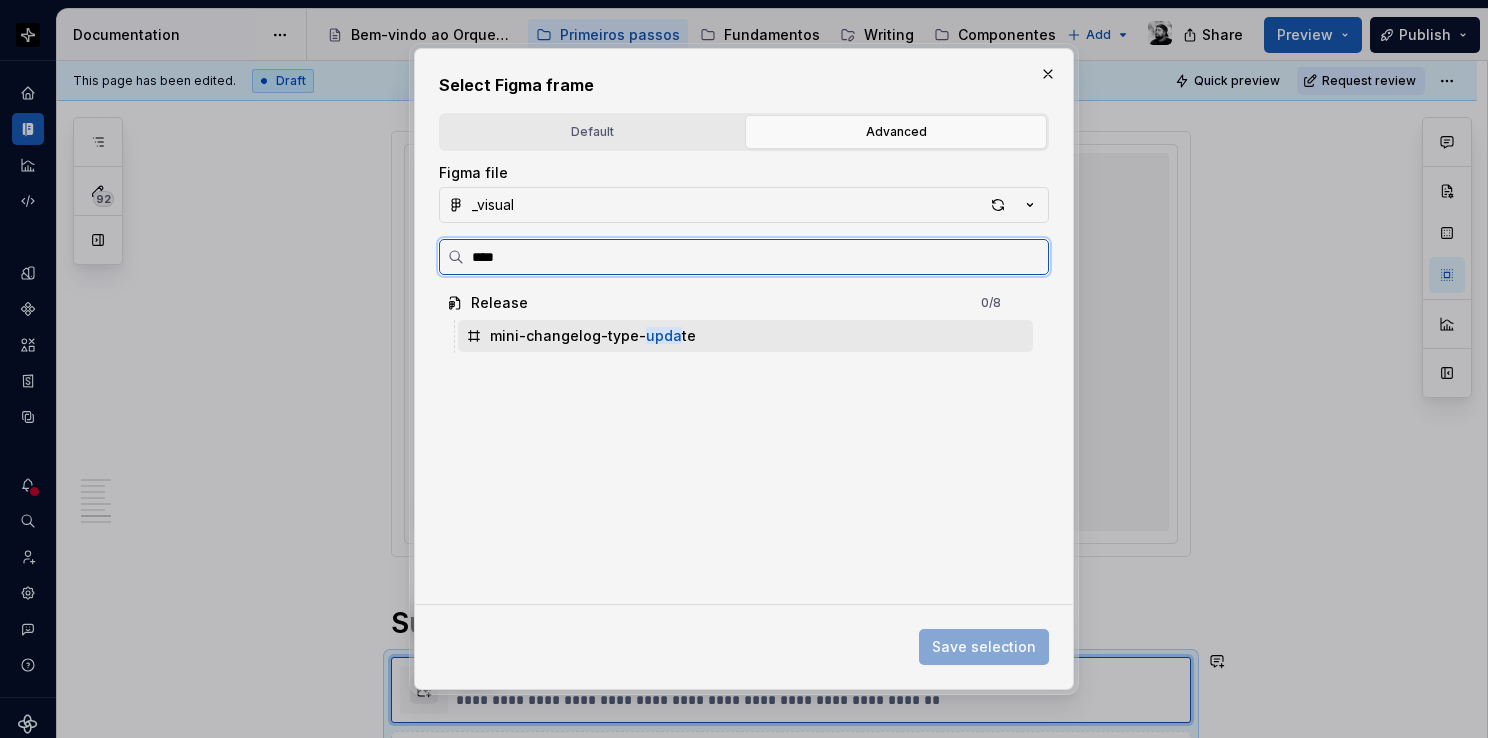 click on "mini-changelog-type- upda te" at bounding box center [745, 336] 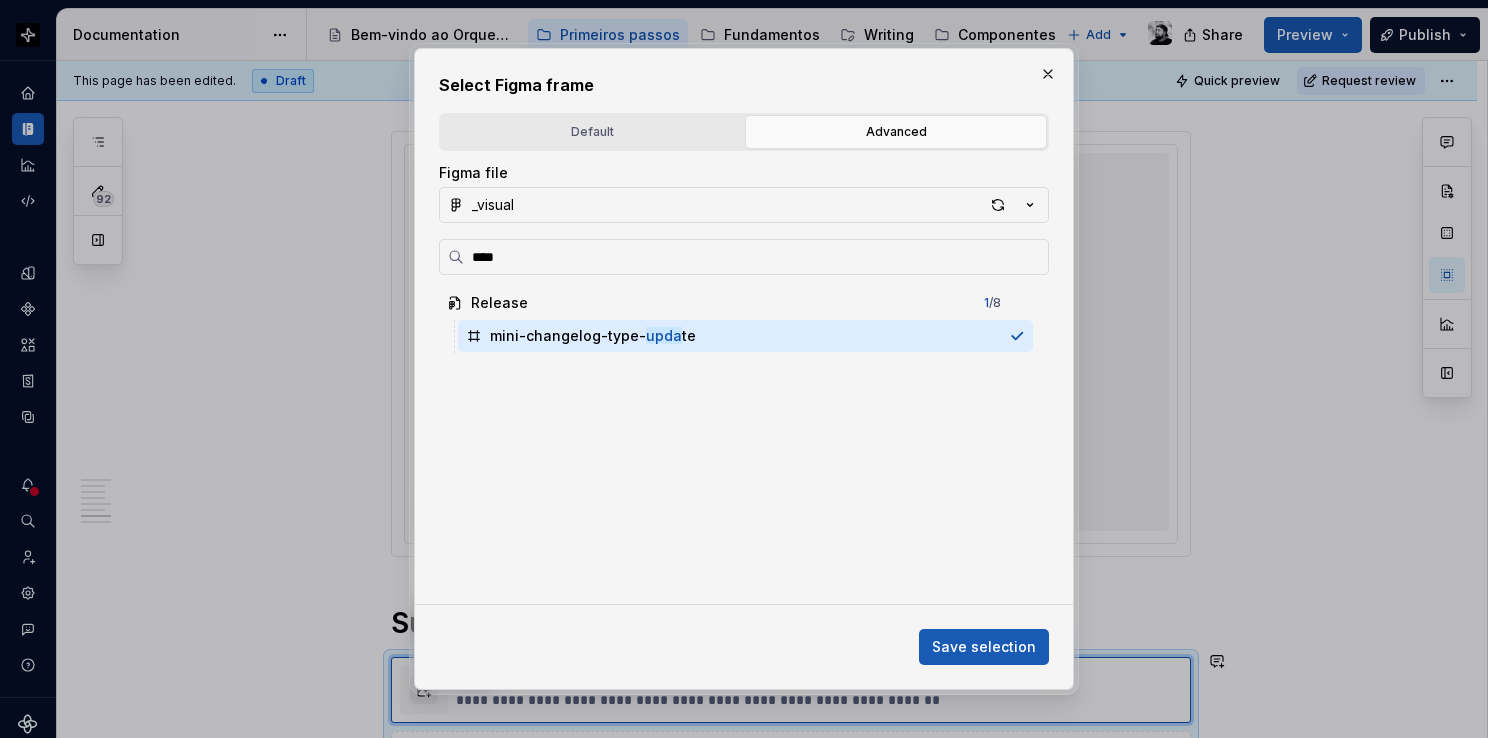 click on "Save selection" at bounding box center (984, 647) 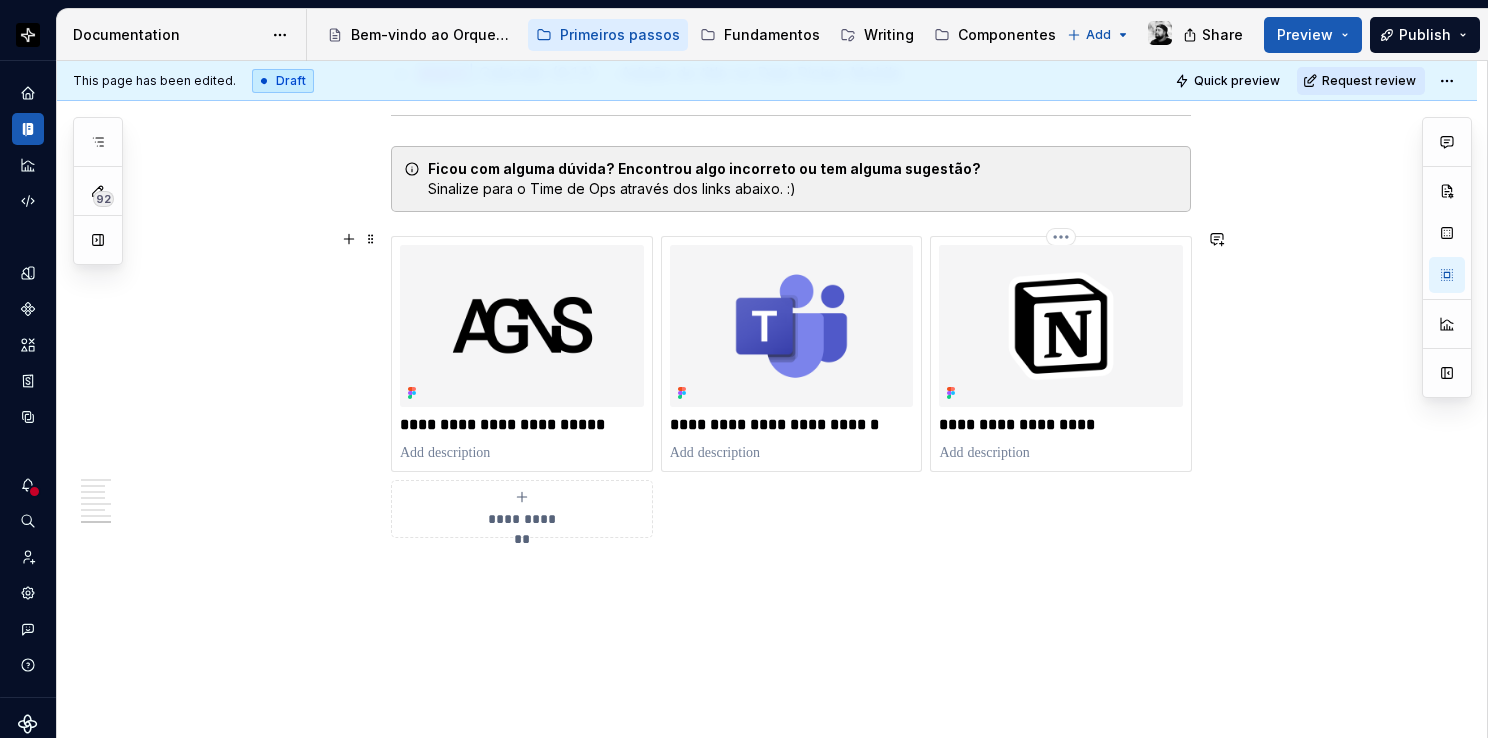 scroll, scrollTop: 4274, scrollLeft: 0, axis: vertical 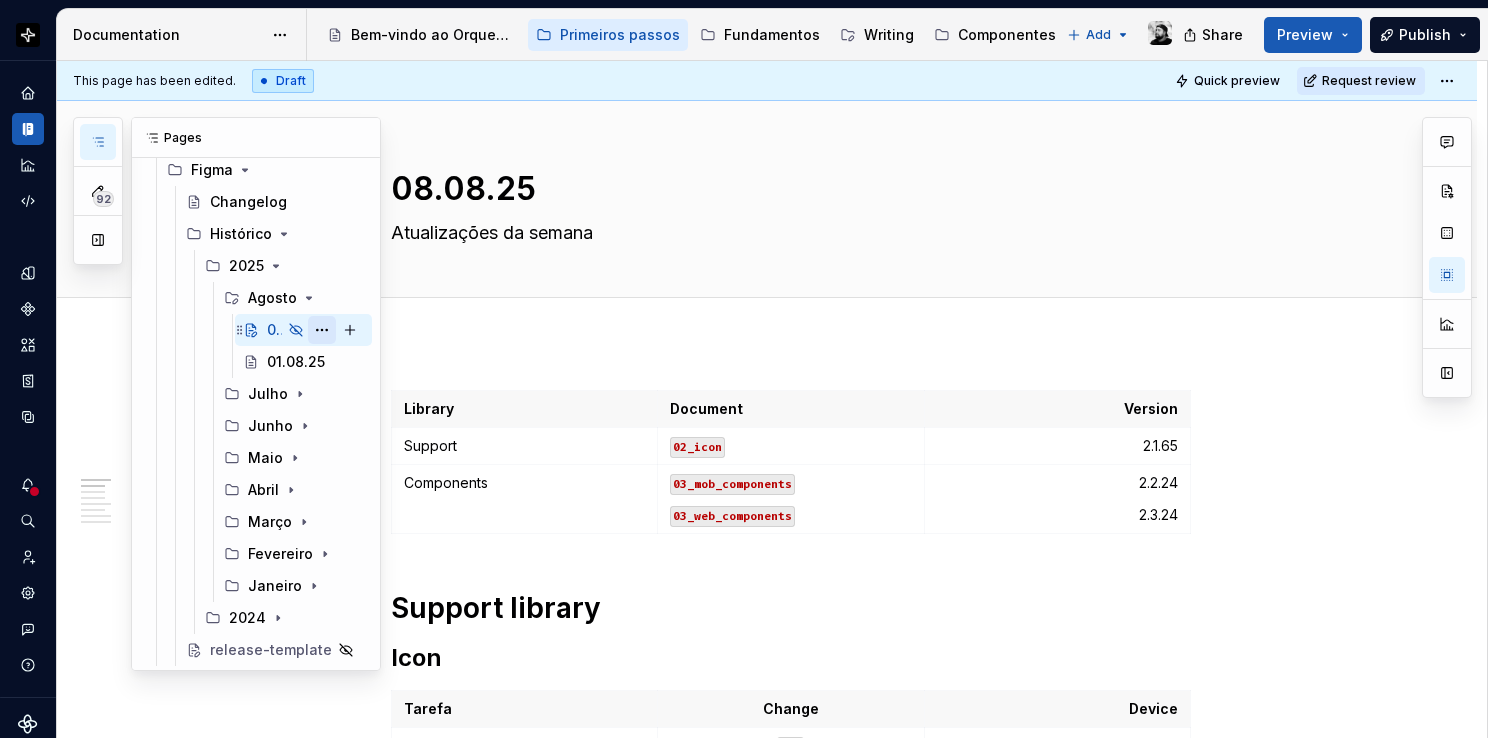click at bounding box center (322, 330) 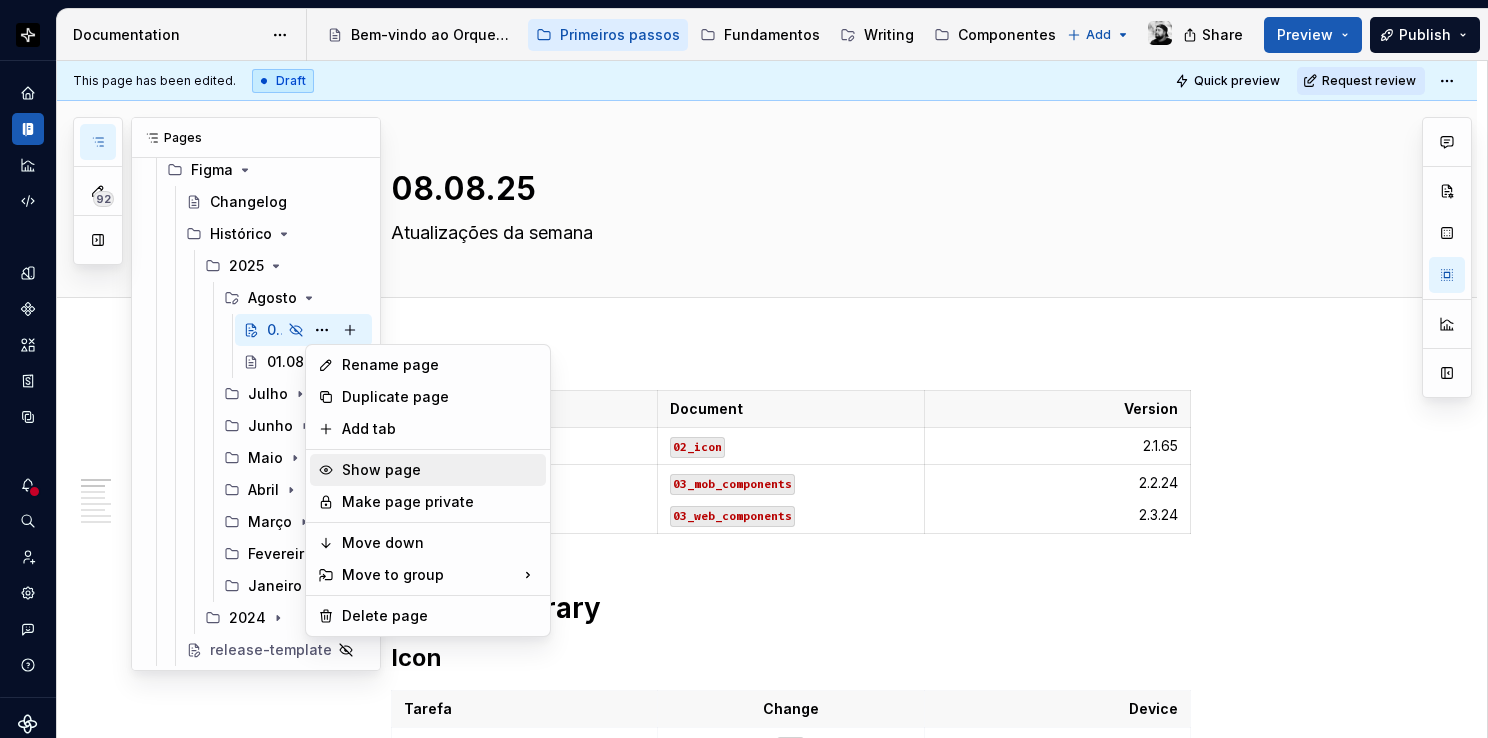 click on "Show page" at bounding box center [440, 470] 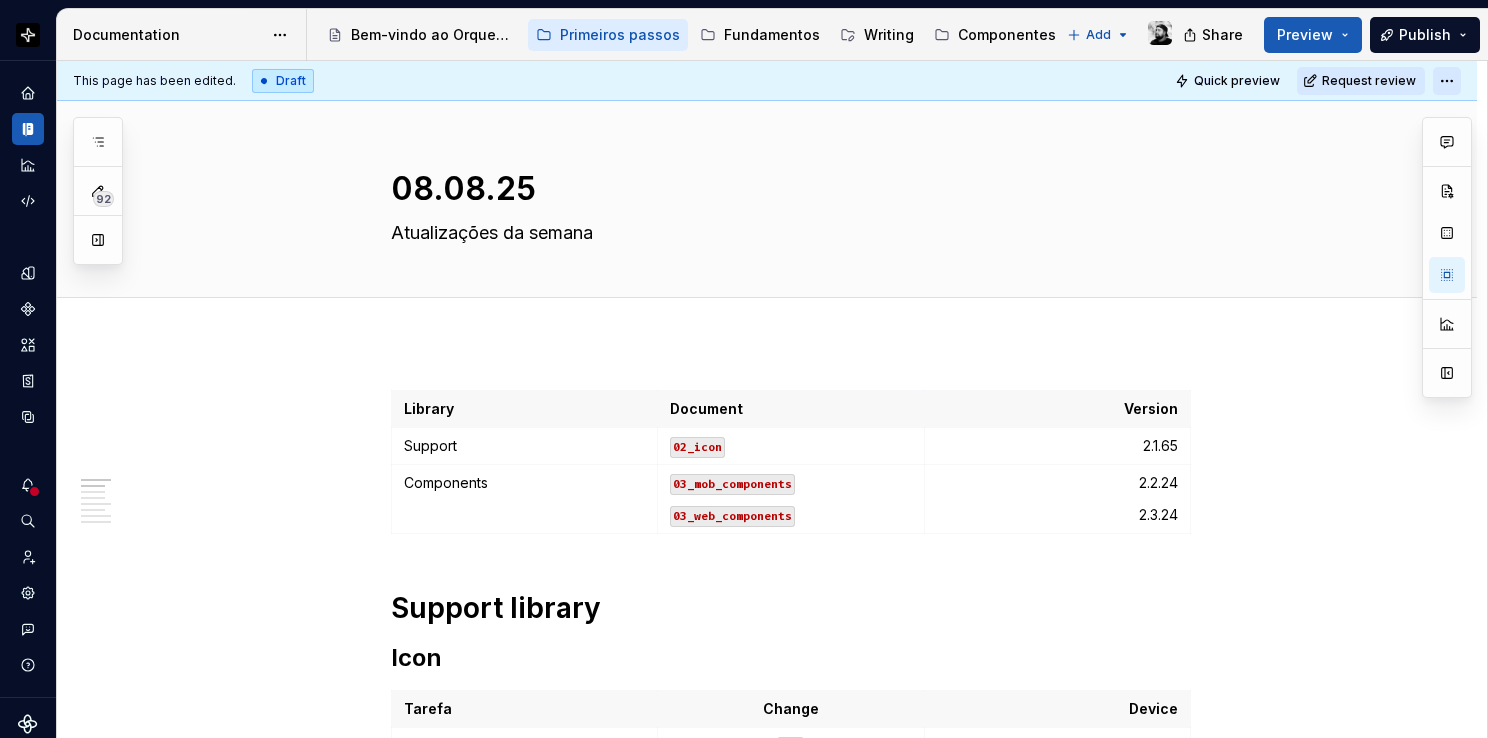 click on "Navigate the tree with the arrow keys. Common tree hotkeys apply. Further keybindings are available: enter to execute primary action on focused item f2 to start renaming the focused item escape to abort renaming an item control+d to start dragging selected items Bem-vindo ao Orquestra! Primeiros passos Fundamentos Writing Componentes Patterns & Pages Guia de negócios Add Share Preview Publish 92 Pages Add Accessibility guide for tree Page tree. Navigate the tree with the arrow keys. Common tree hotkeys apply. Further keybindings are available: enter to execute primary action on focused item f2 to start renaming the focused item escape to abort renaming an item control+d to start dragging selected items Princípios Sobre Recursos Acessibilidade Novidades Atualizações Documentação" at bounding box center (744, 369) 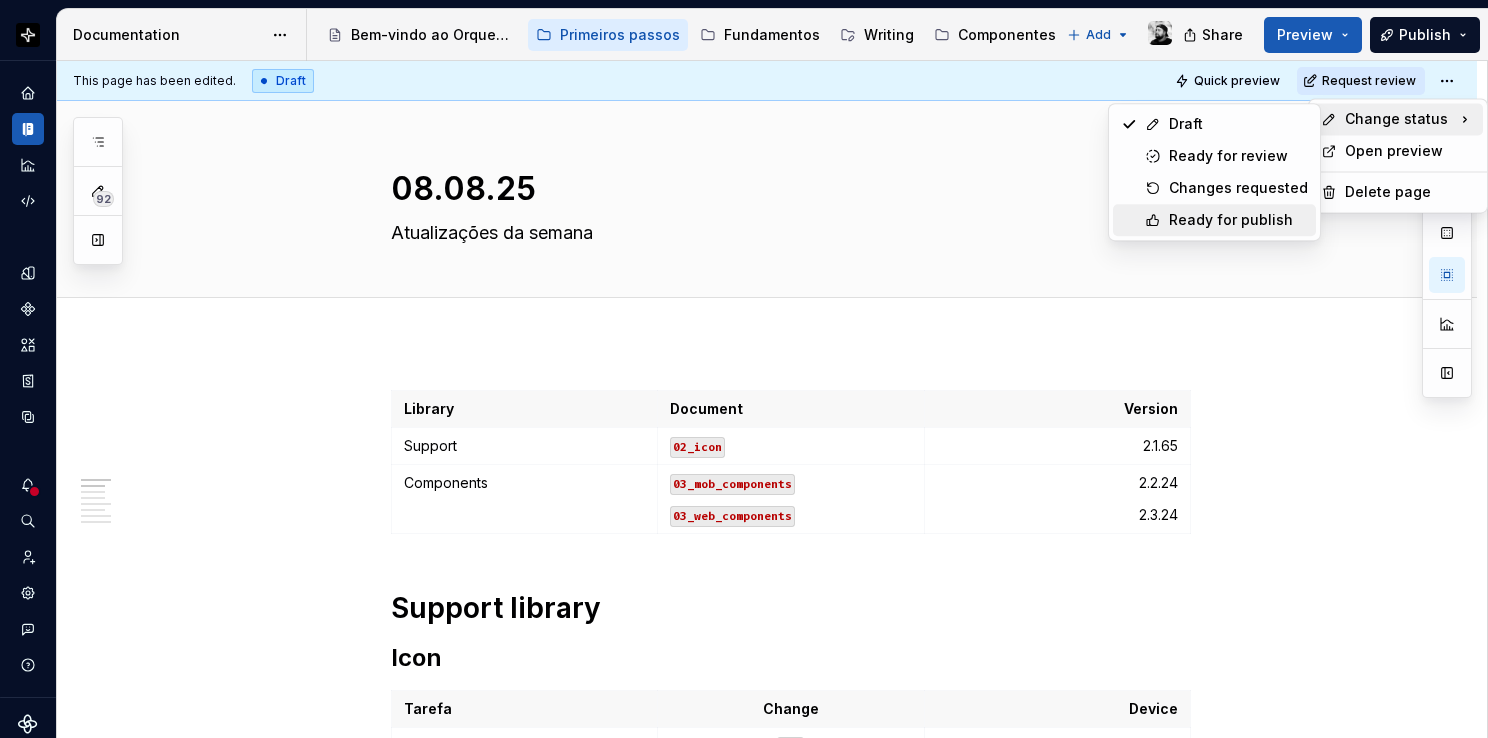click on "Ready for publish" at bounding box center [1214, 220] 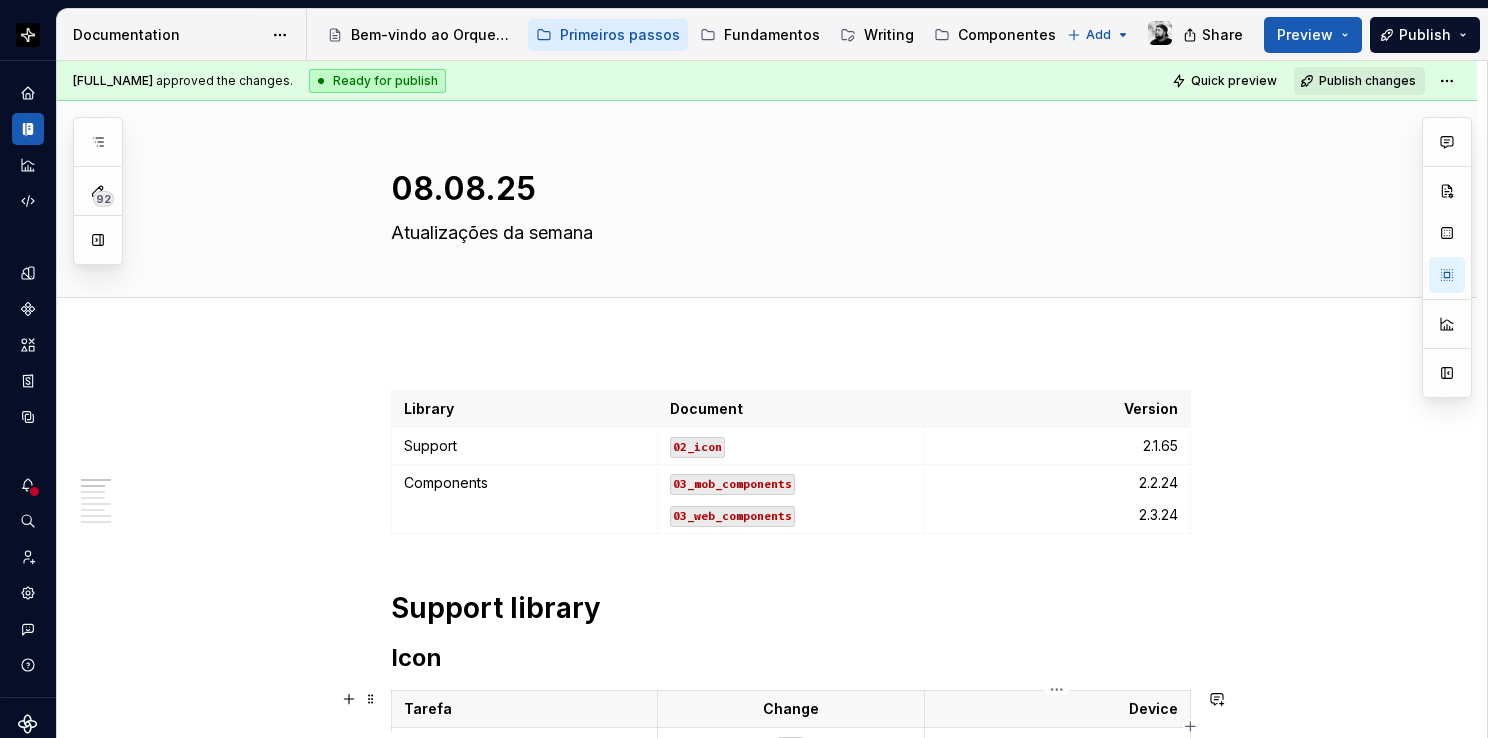 type on "*" 